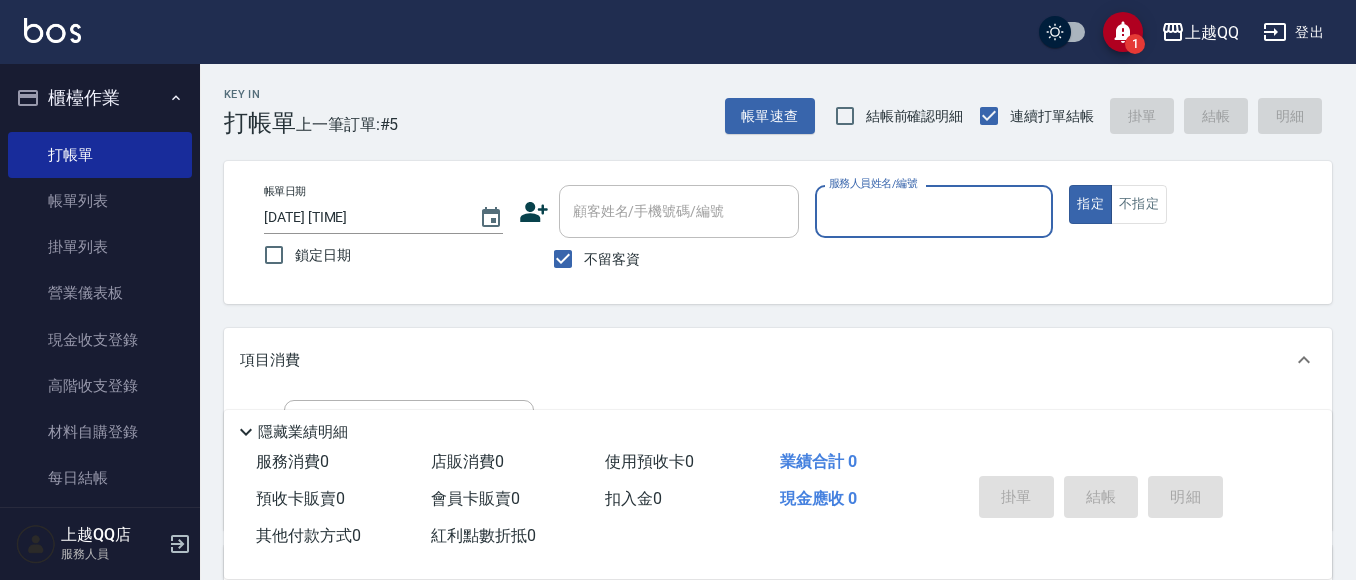 scroll, scrollTop: 164, scrollLeft: 0, axis: vertical 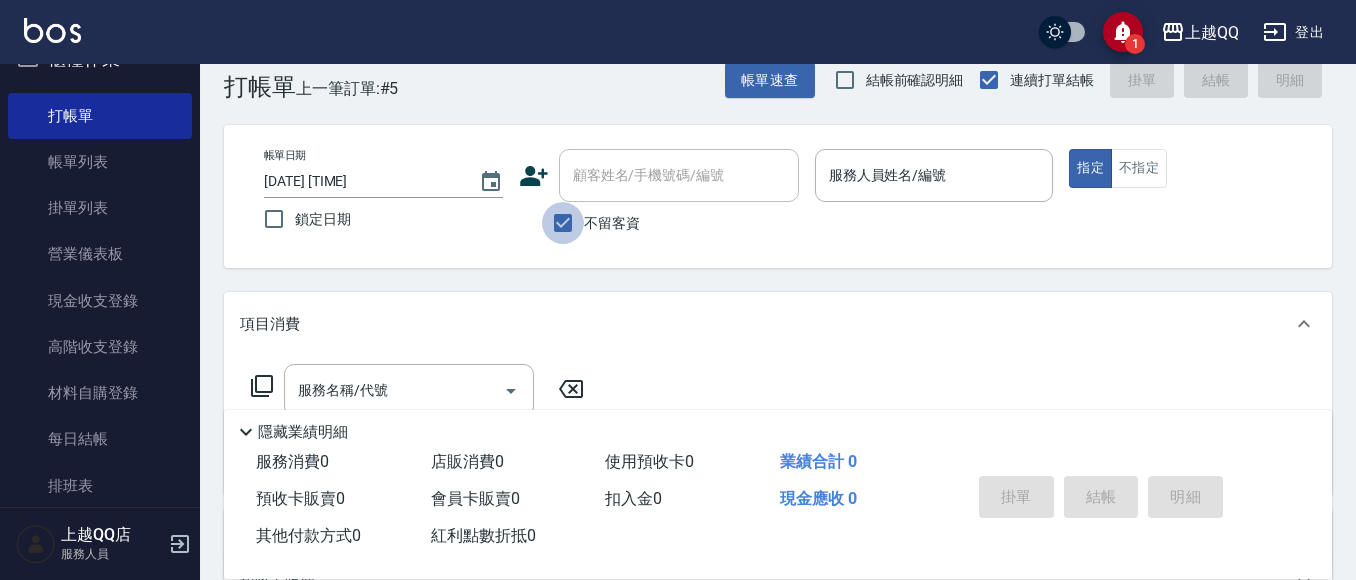 click on "不留客資" at bounding box center [563, 223] 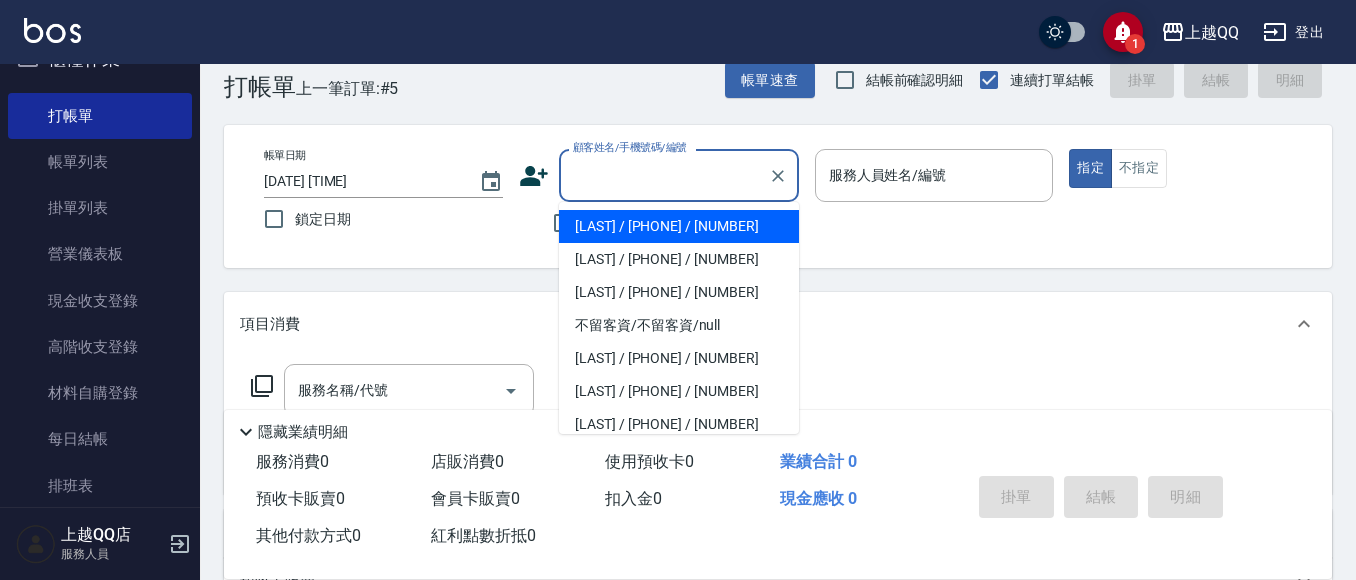 click on "顧客姓名/手機號碼/編號" at bounding box center [664, 175] 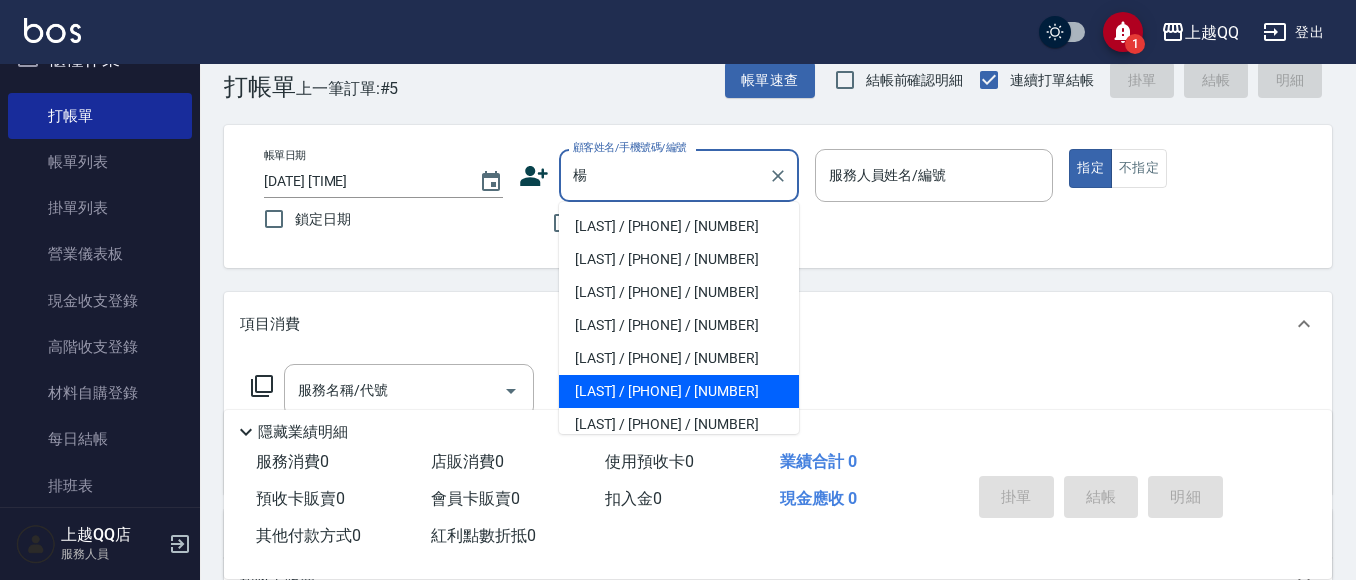 click on "[LAST] / [PHONE] / [NUMBER]" at bounding box center (679, 391) 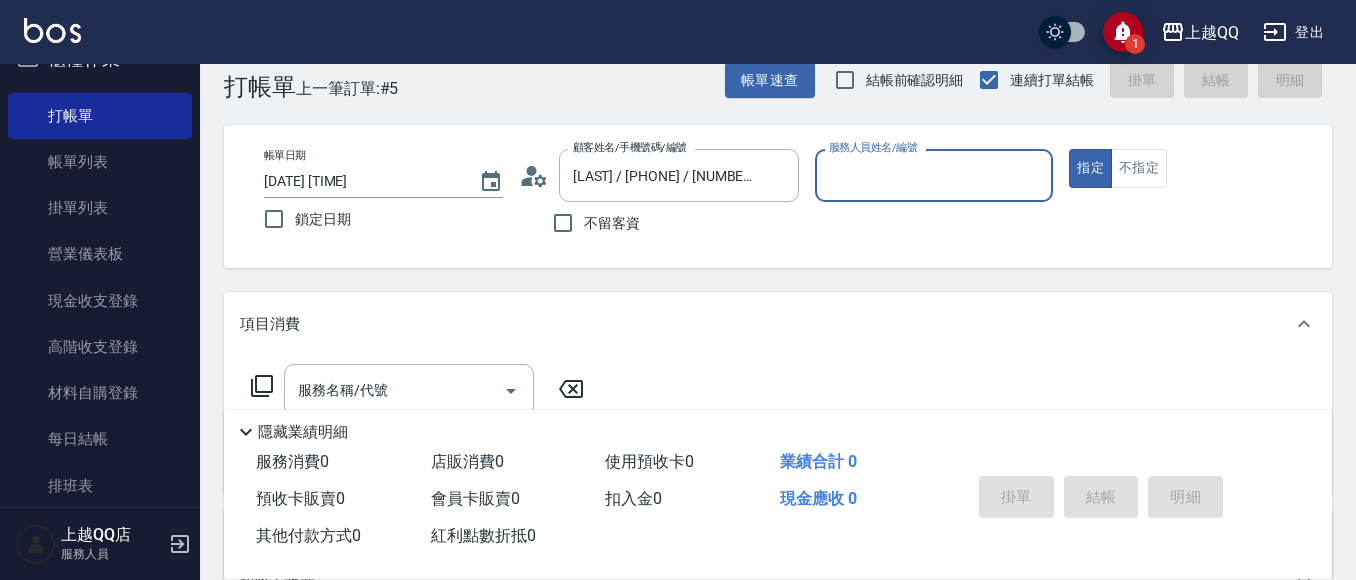 type on "[LAST] - [PHONE]" 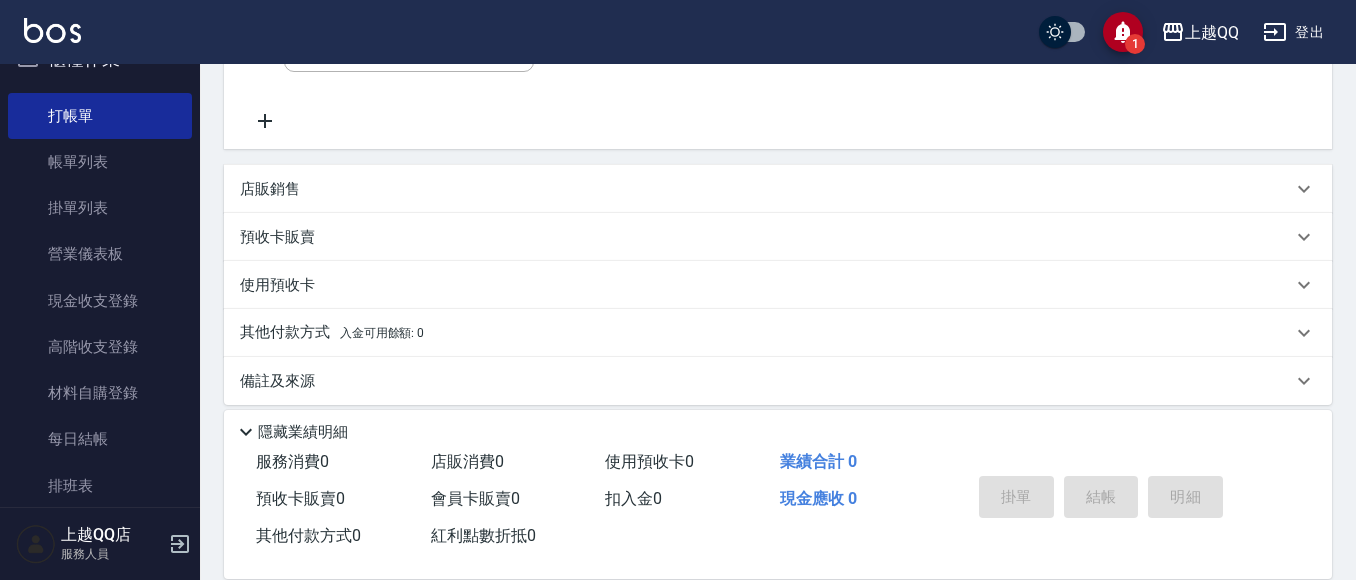 scroll, scrollTop: 398, scrollLeft: 0, axis: vertical 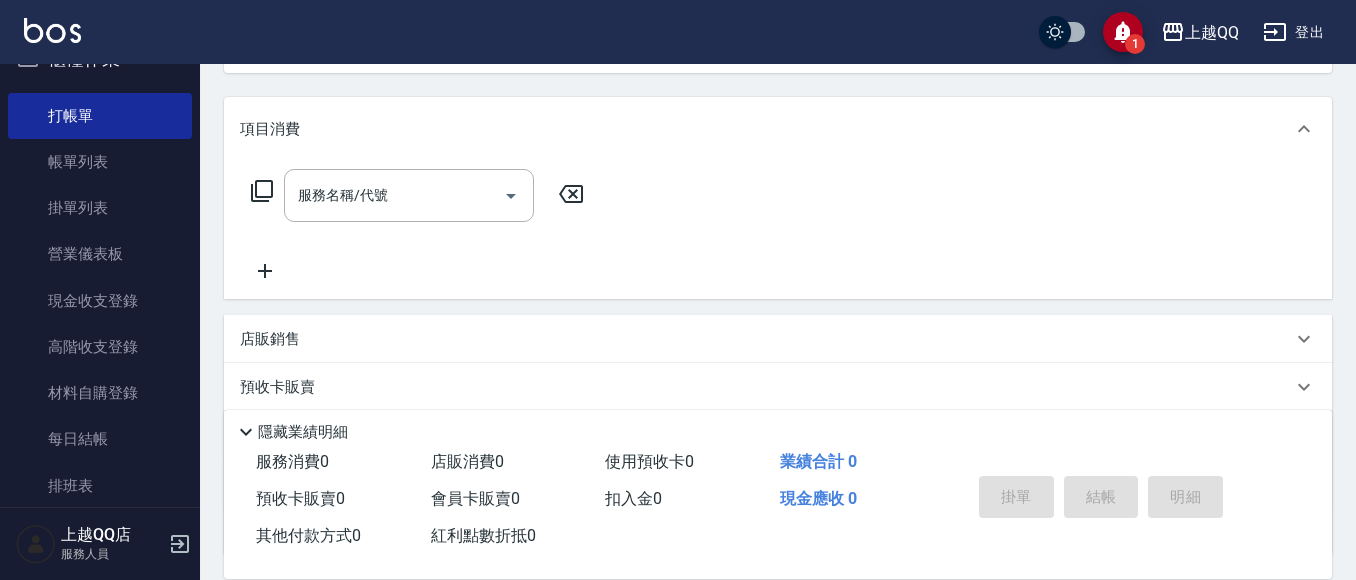 click 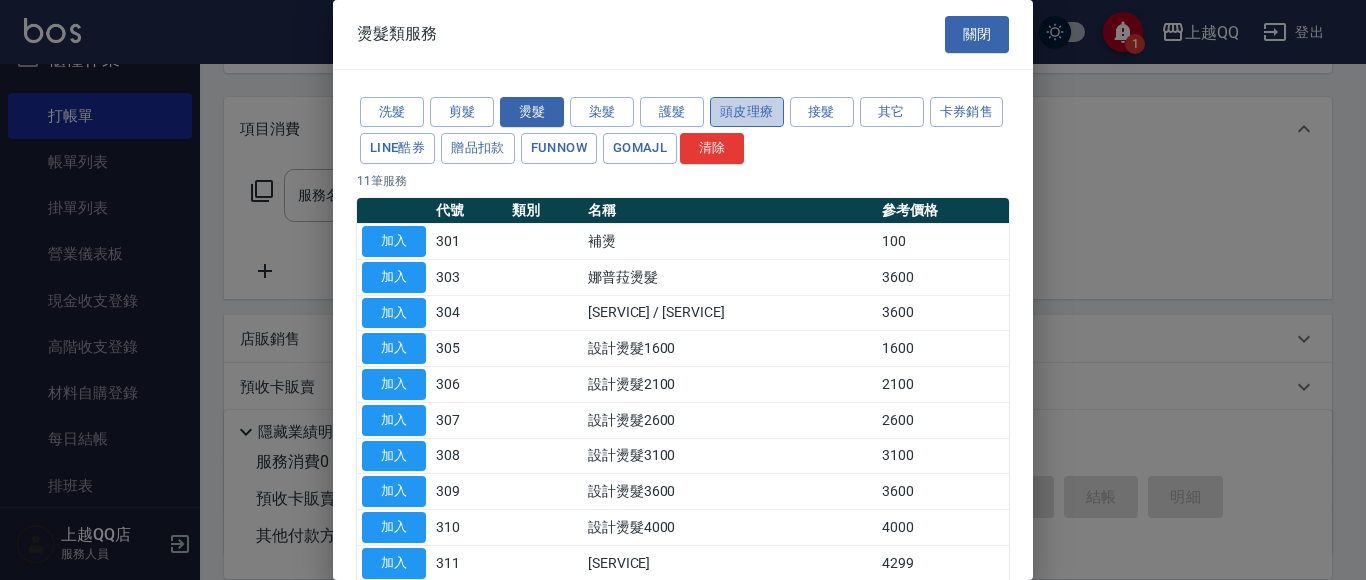 click on "頭皮理療" at bounding box center [747, 112] 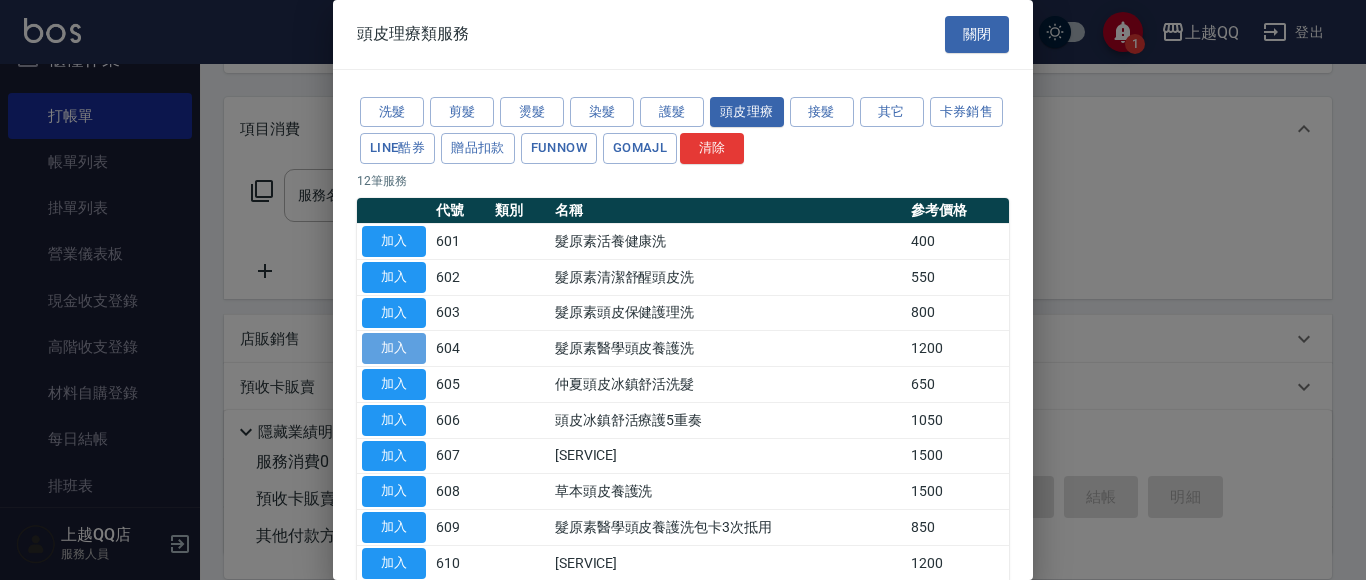 click on "加入" at bounding box center (394, 348) 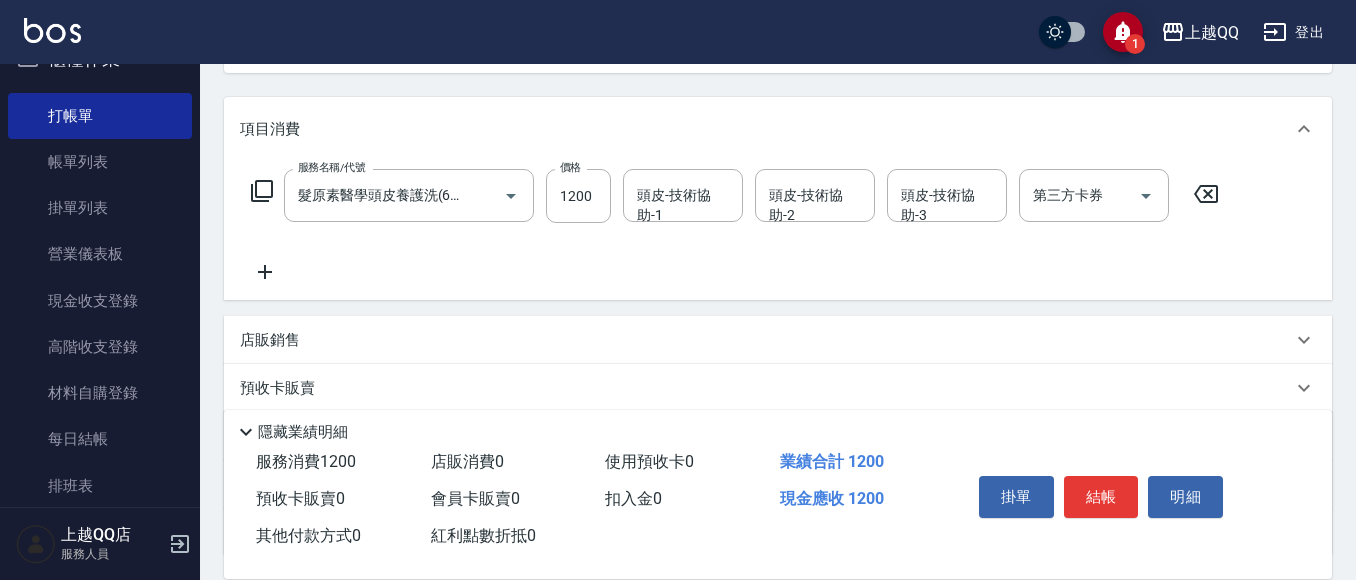 click 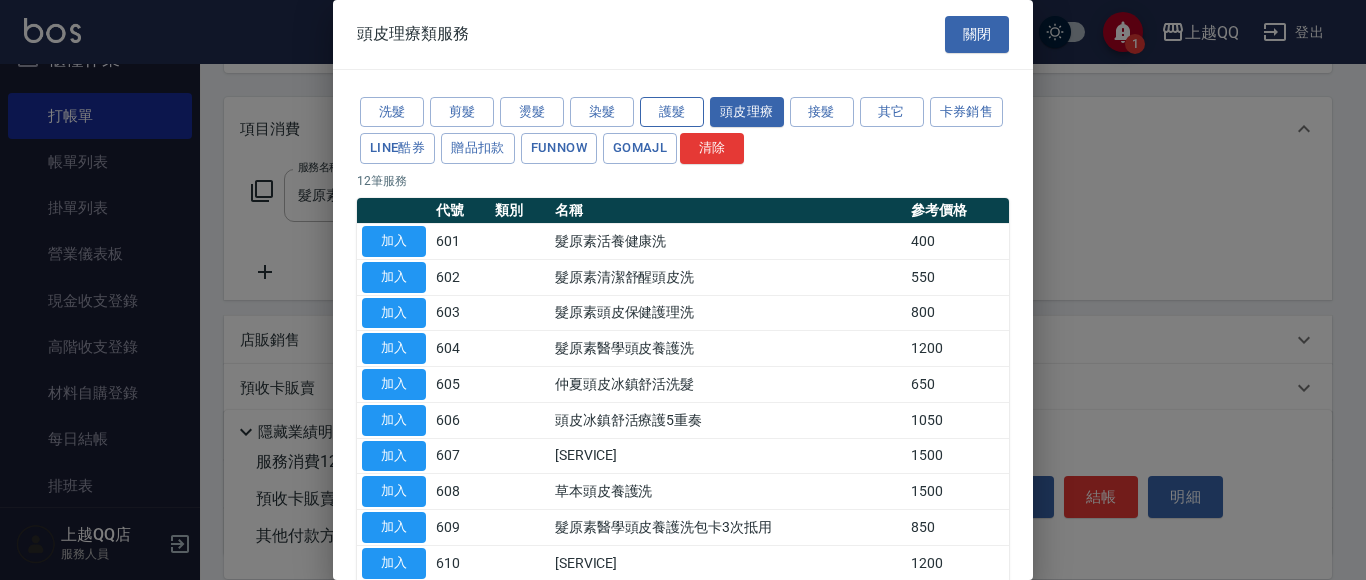 click on "護髮" at bounding box center [672, 112] 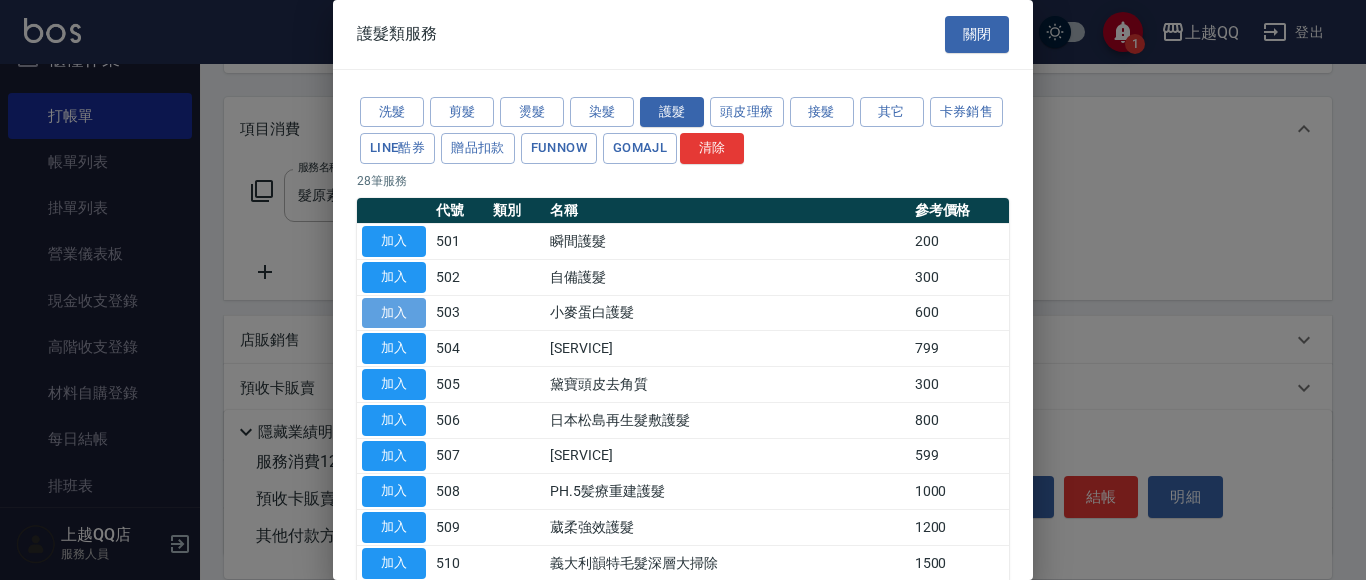 click on "加入" at bounding box center (394, 313) 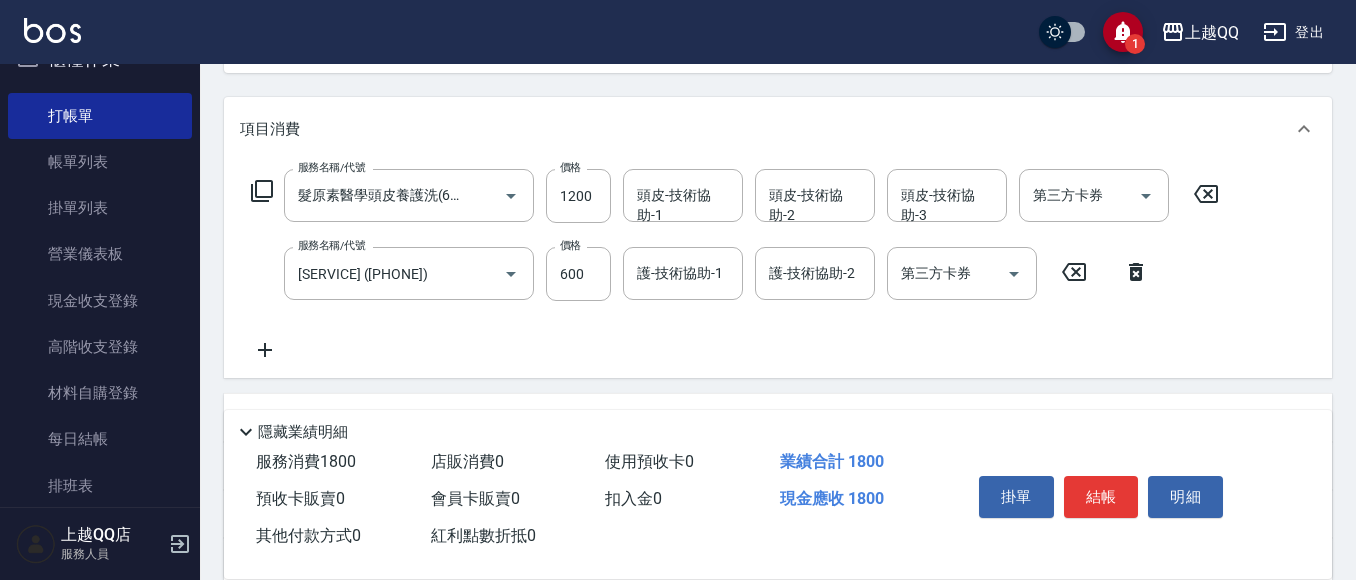 click 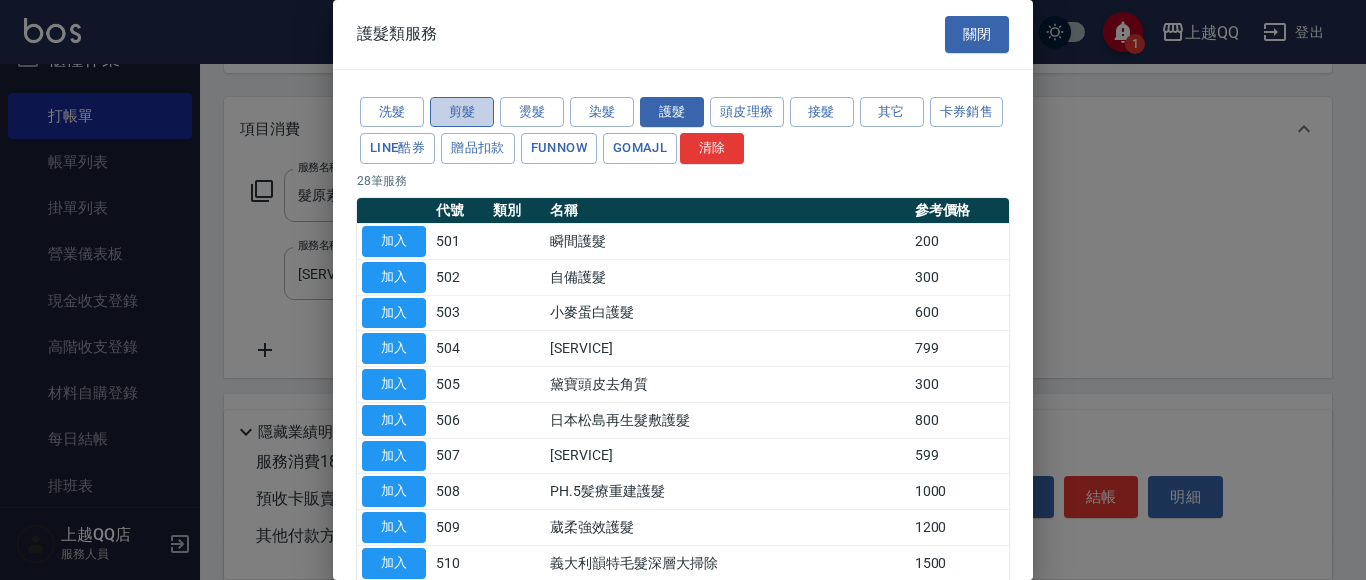 click on "剪髮" at bounding box center [462, 112] 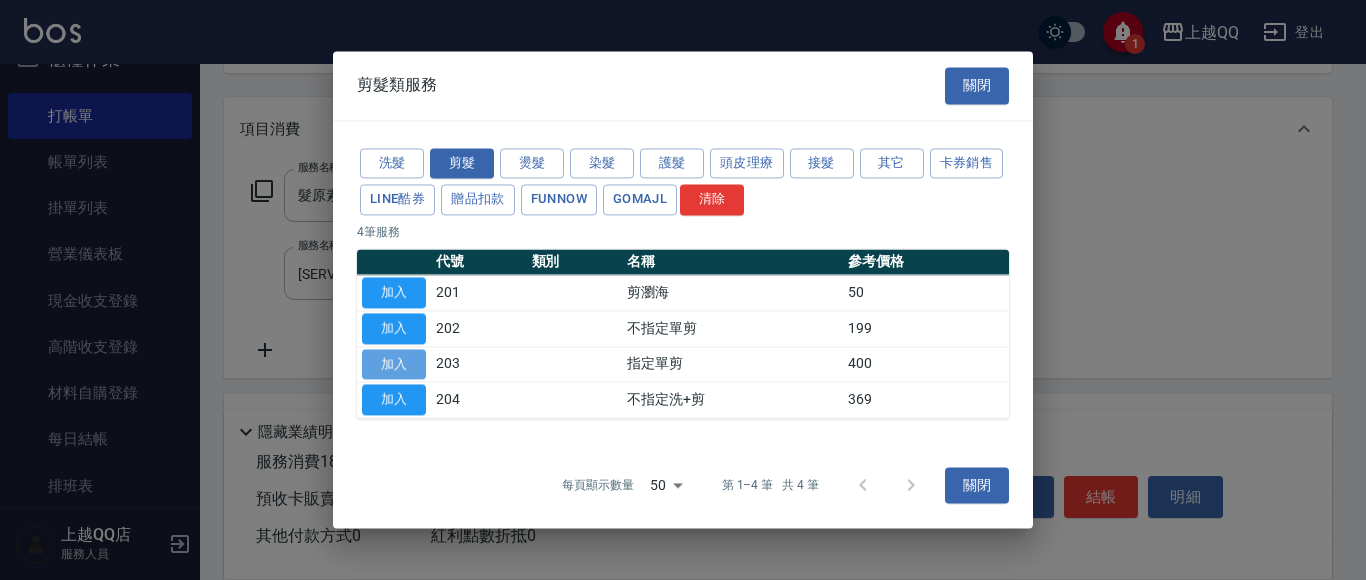 click on "加入" at bounding box center [394, 364] 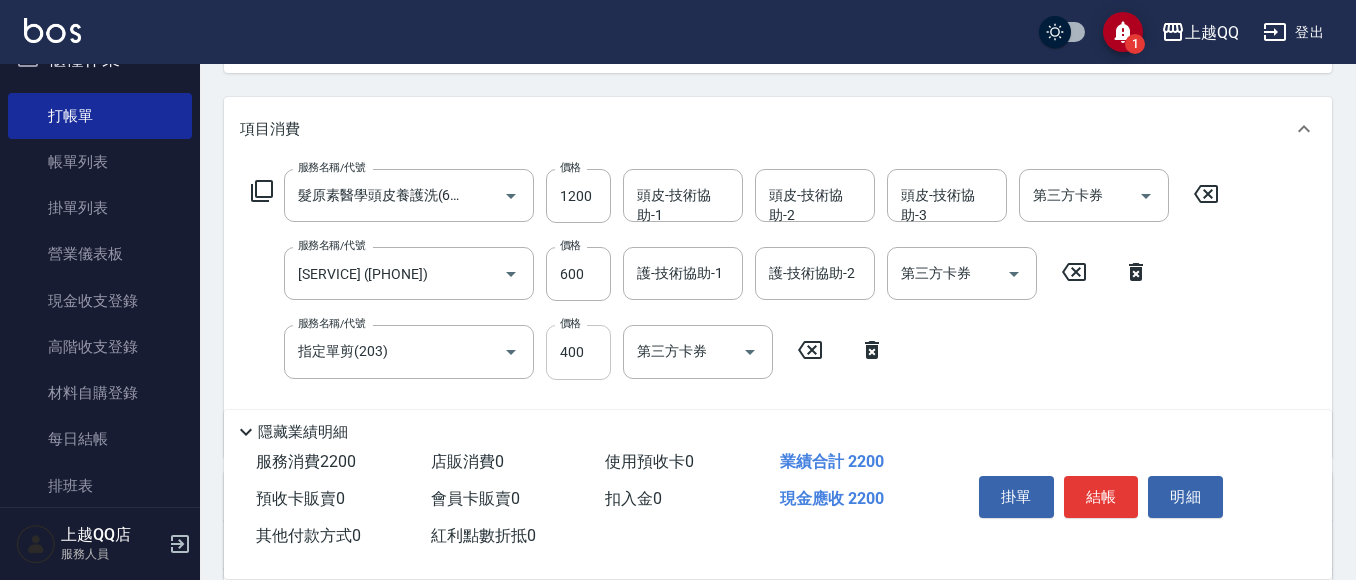 click on "400" at bounding box center (578, 352) 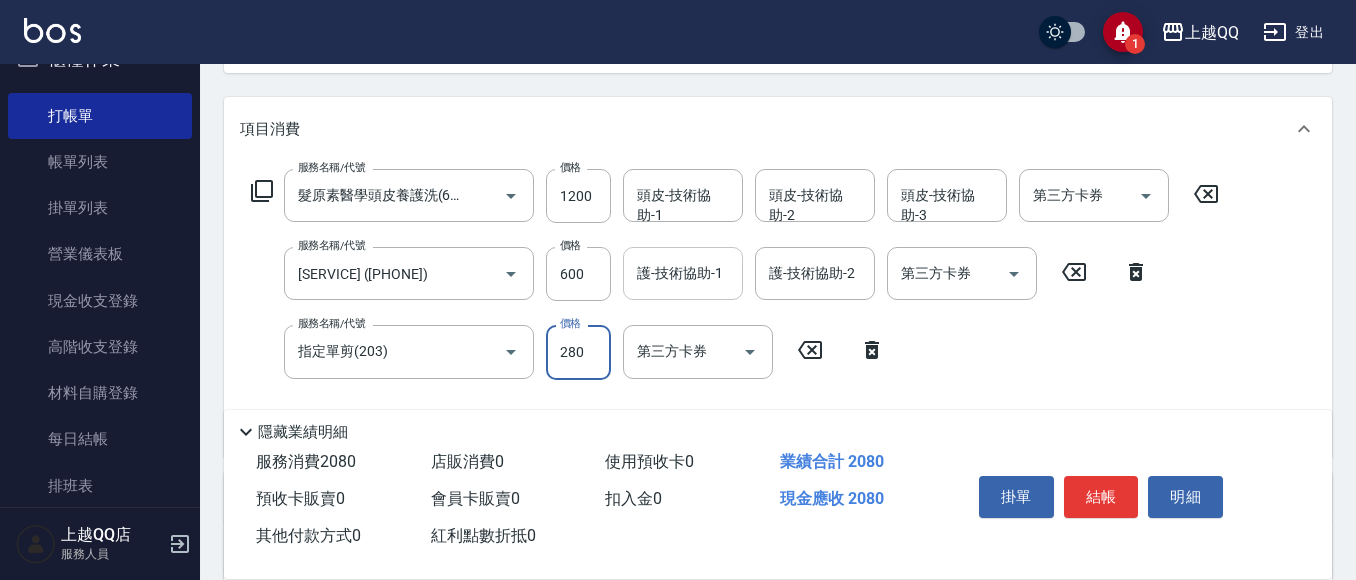 type on "280" 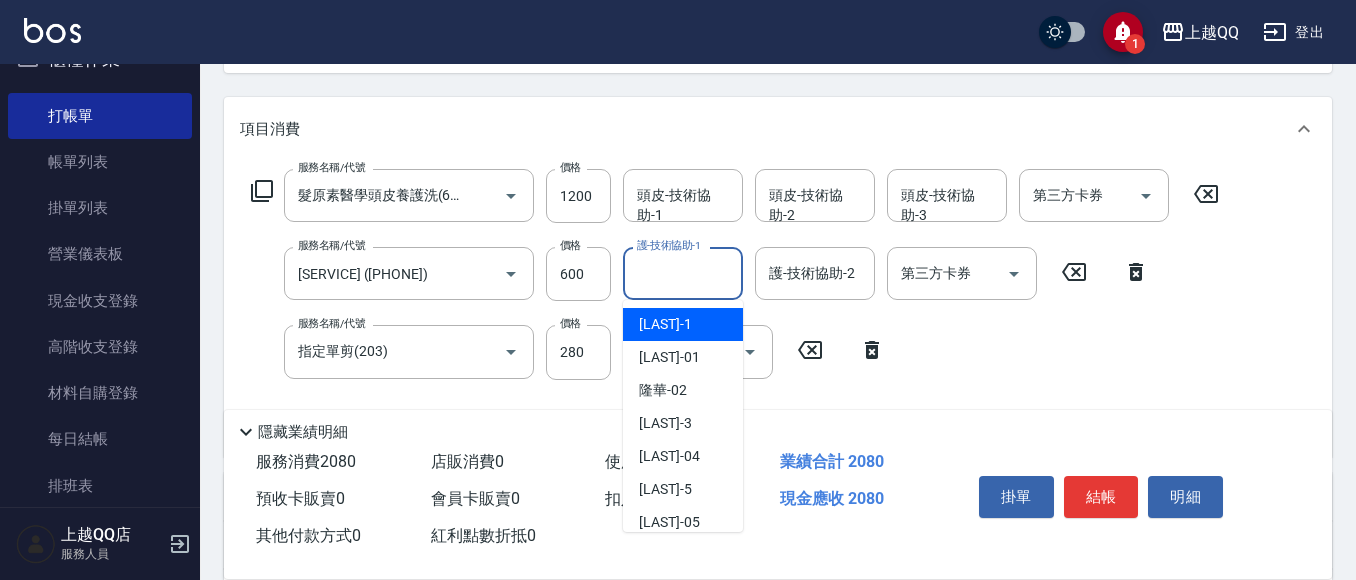 click on "護-技術協助-1 護-技術協助-1" at bounding box center [683, 273] 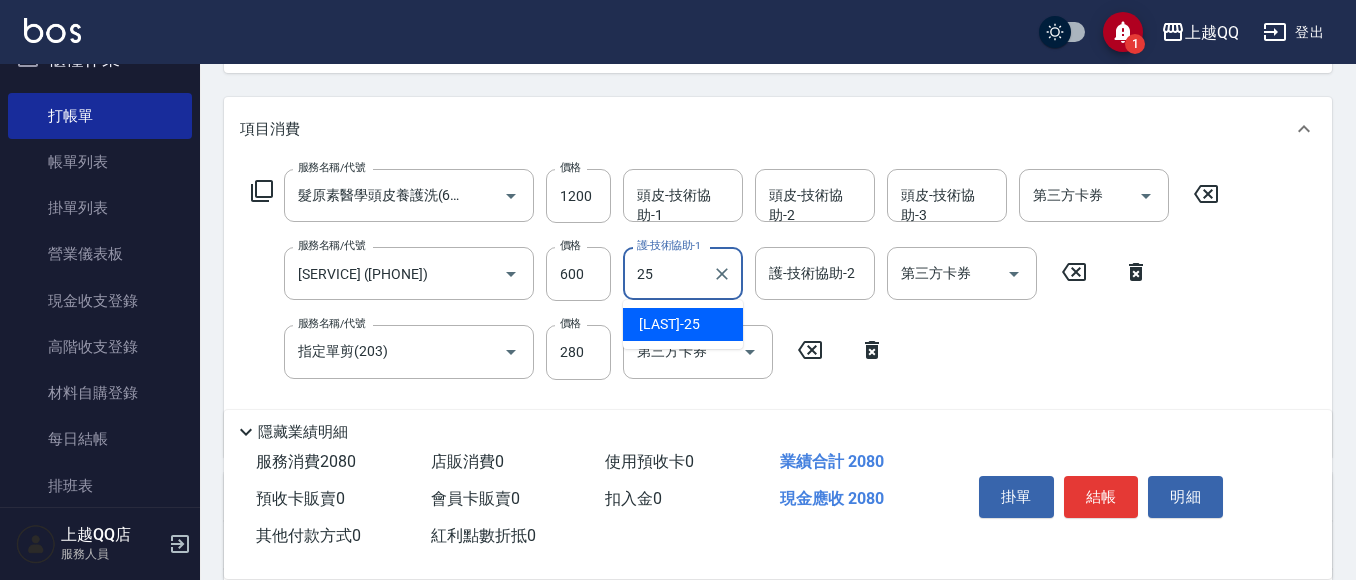 click on "[LAST] - [PHONE]" at bounding box center (669, 324) 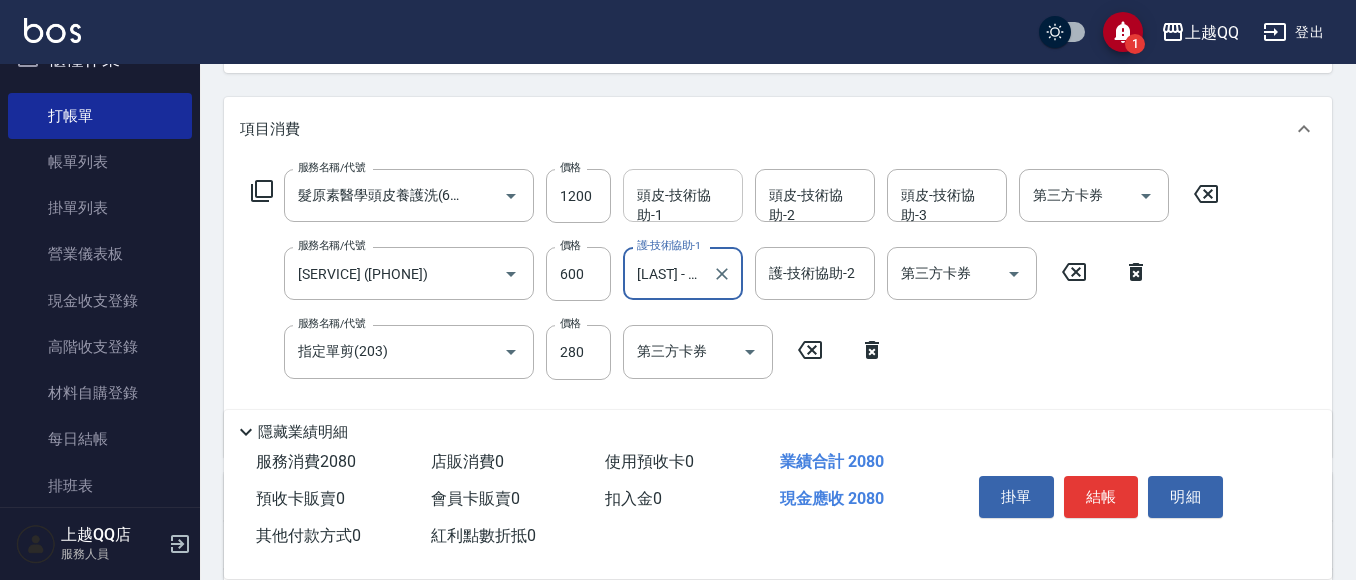 type on "[LAST] - [PHONE]" 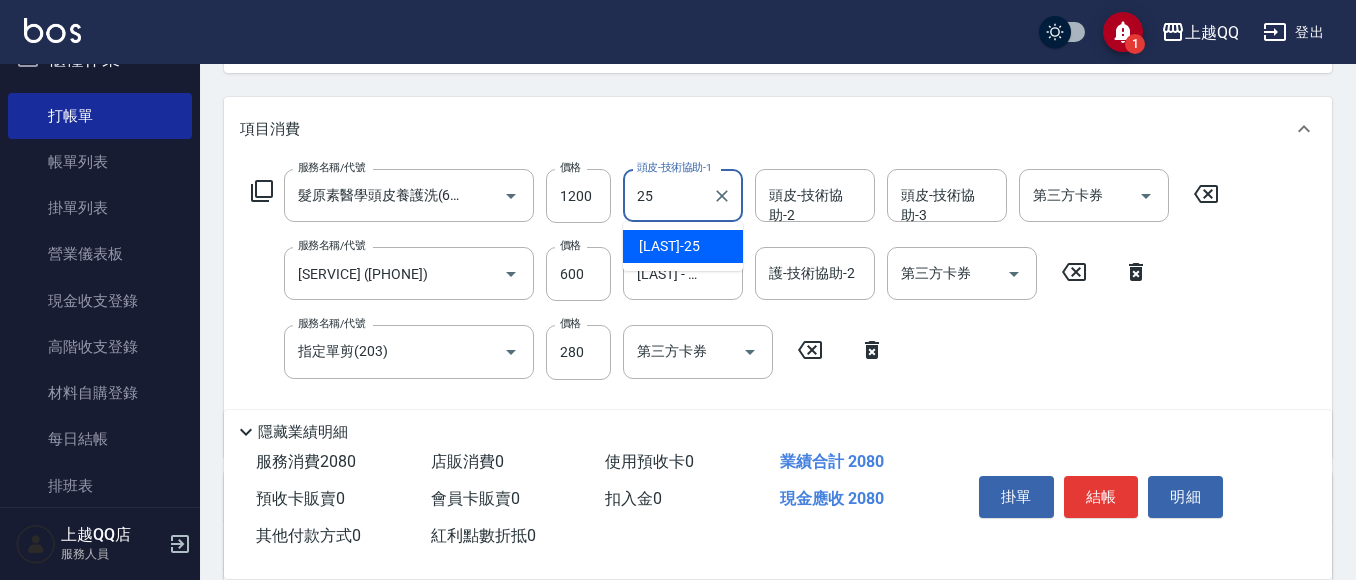 click on "[LAST] - [PHONE]" at bounding box center [669, 246] 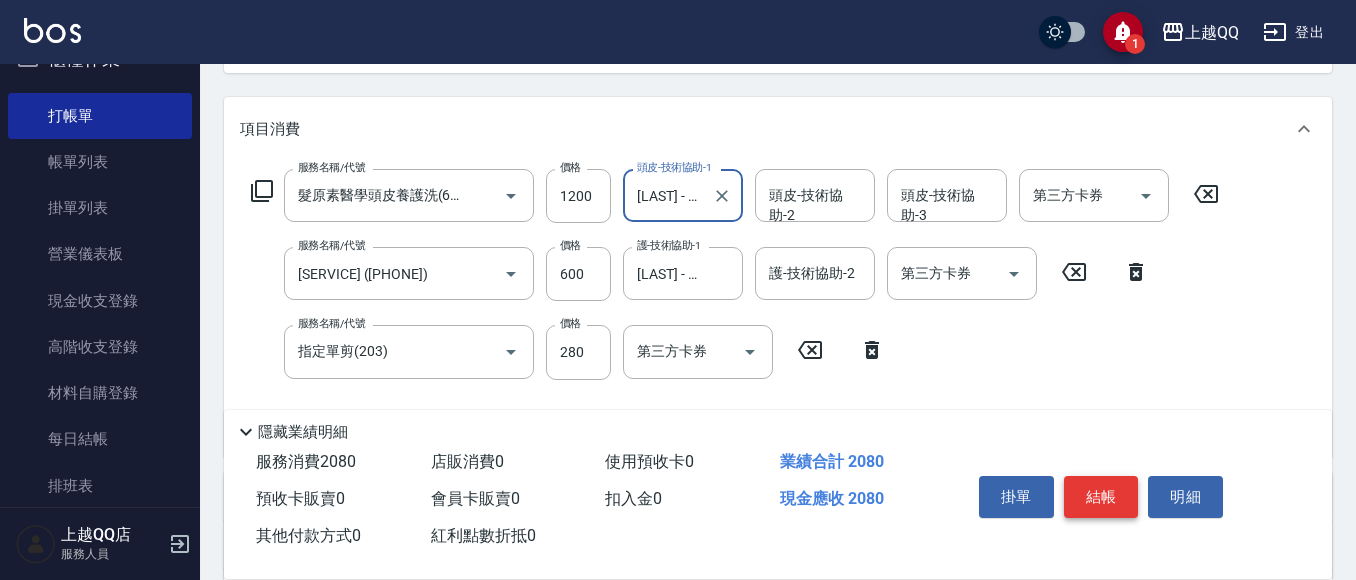 type on "[LAST] - [PHONE]" 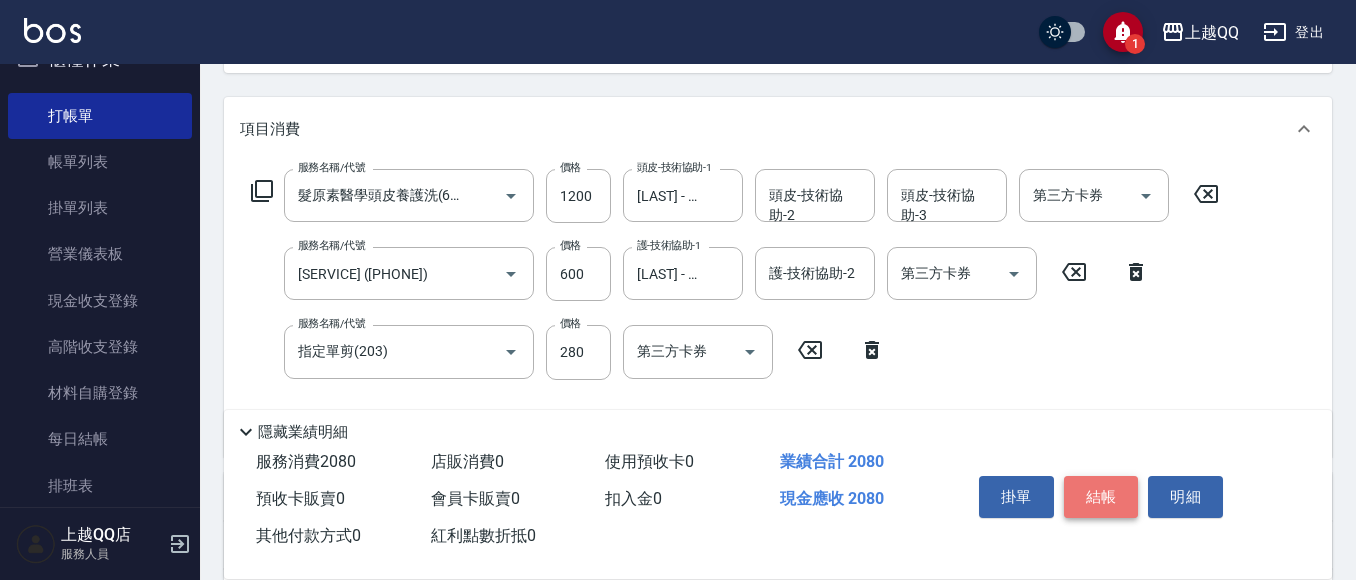 click on "結帳" at bounding box center (1101, 497) 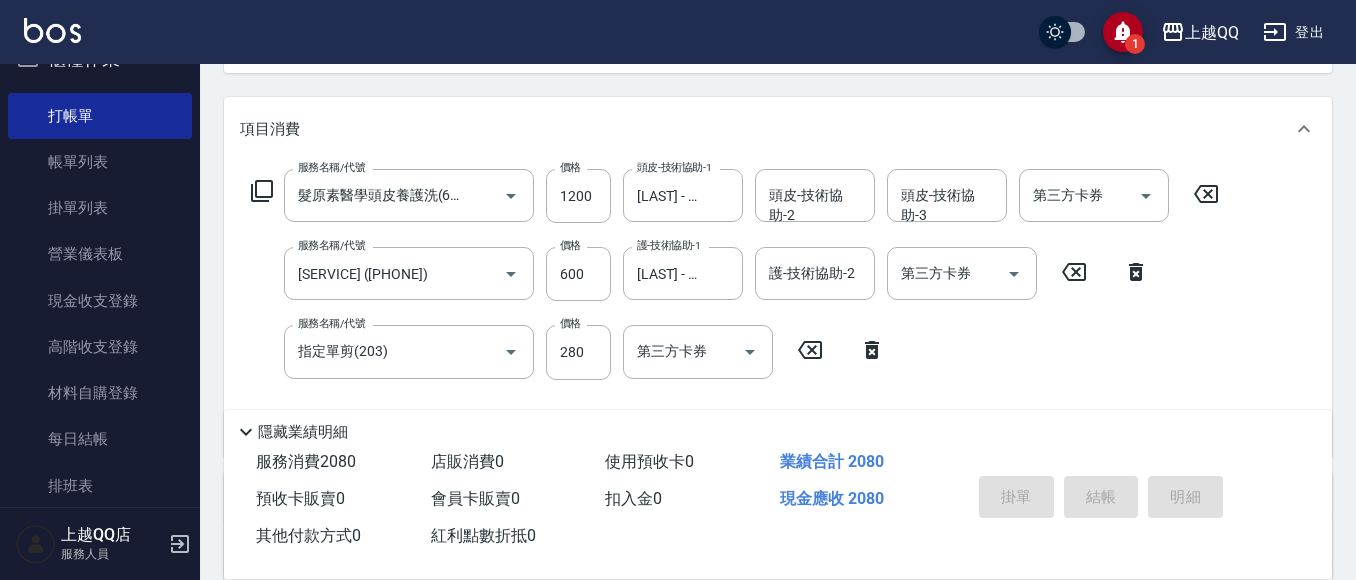 type on "[DATE] [TIME]" 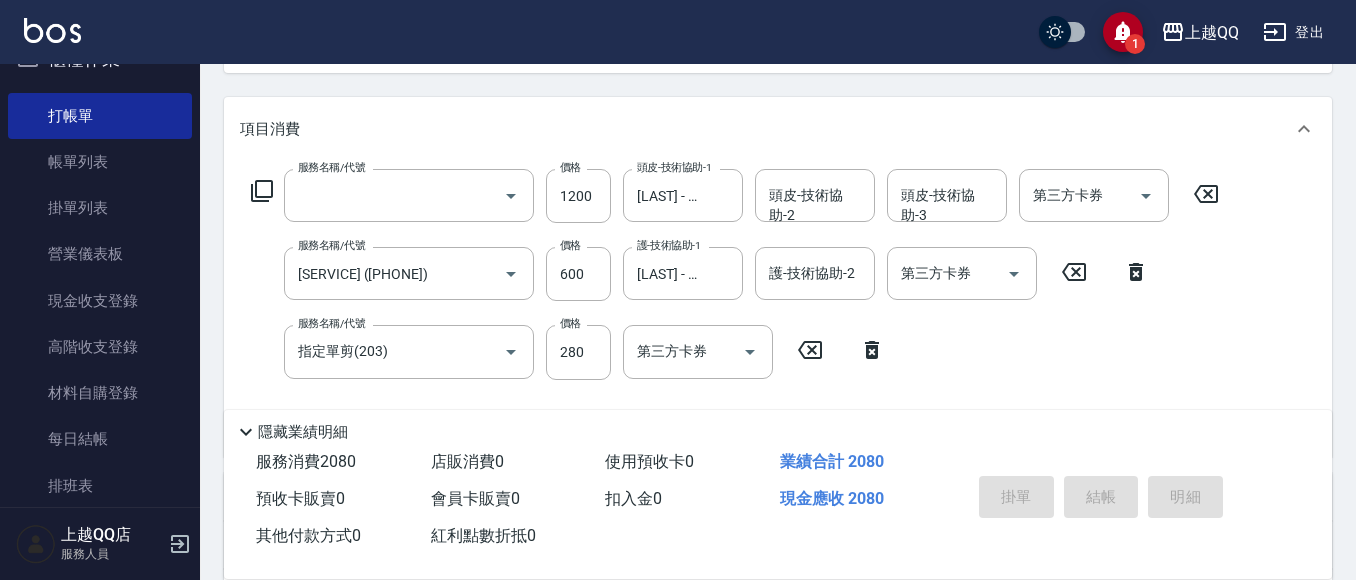 scroll, scrollTop: 0, scrollLeft: 0, axis: both 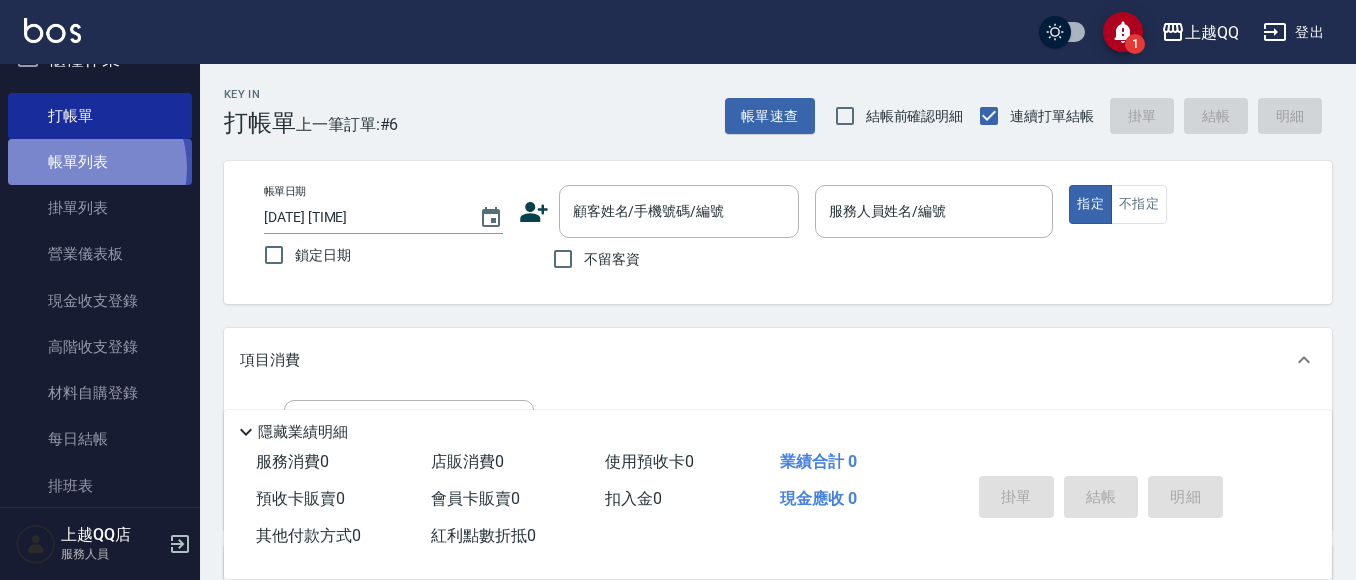 click on "帳單列表" at bounding box center [100, 162] 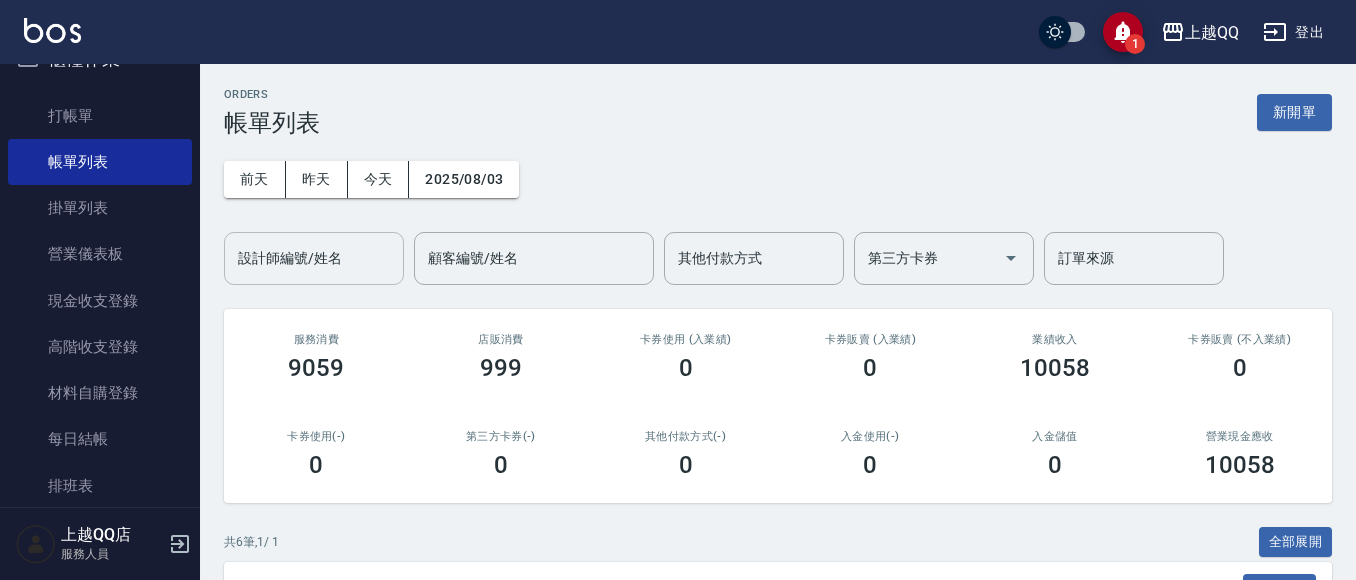 click on "設計師編號/姓名" at bounding box center (314, 258) 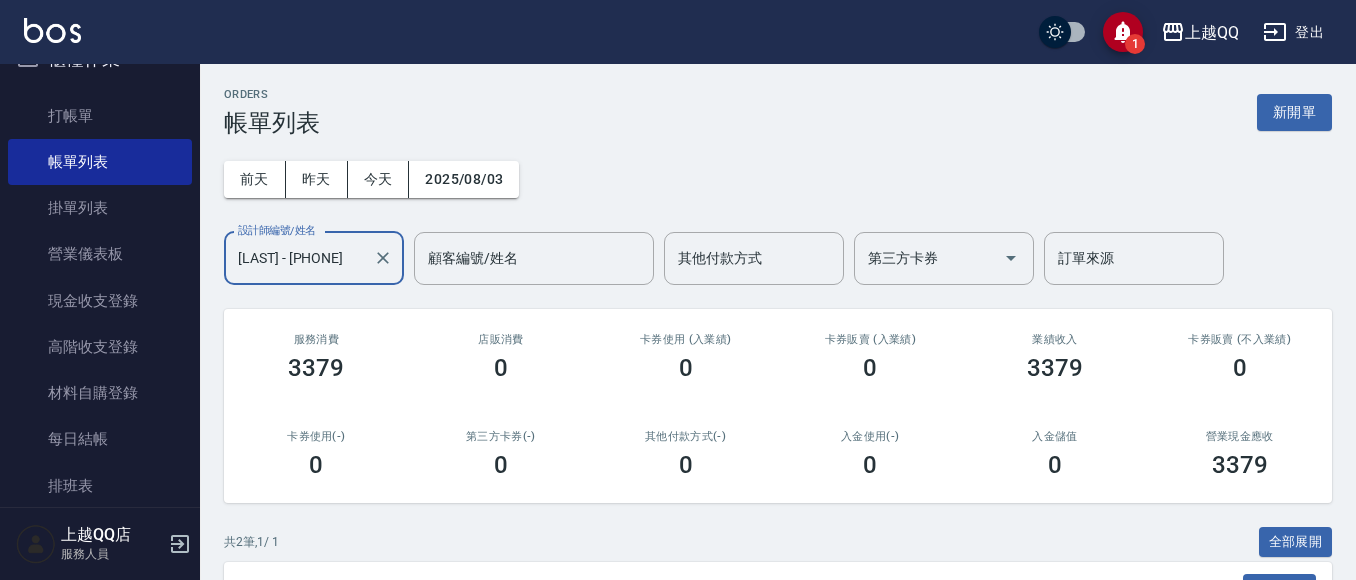 scroll, scrollTop: 276, scrollLeft: 0, axis: vertical 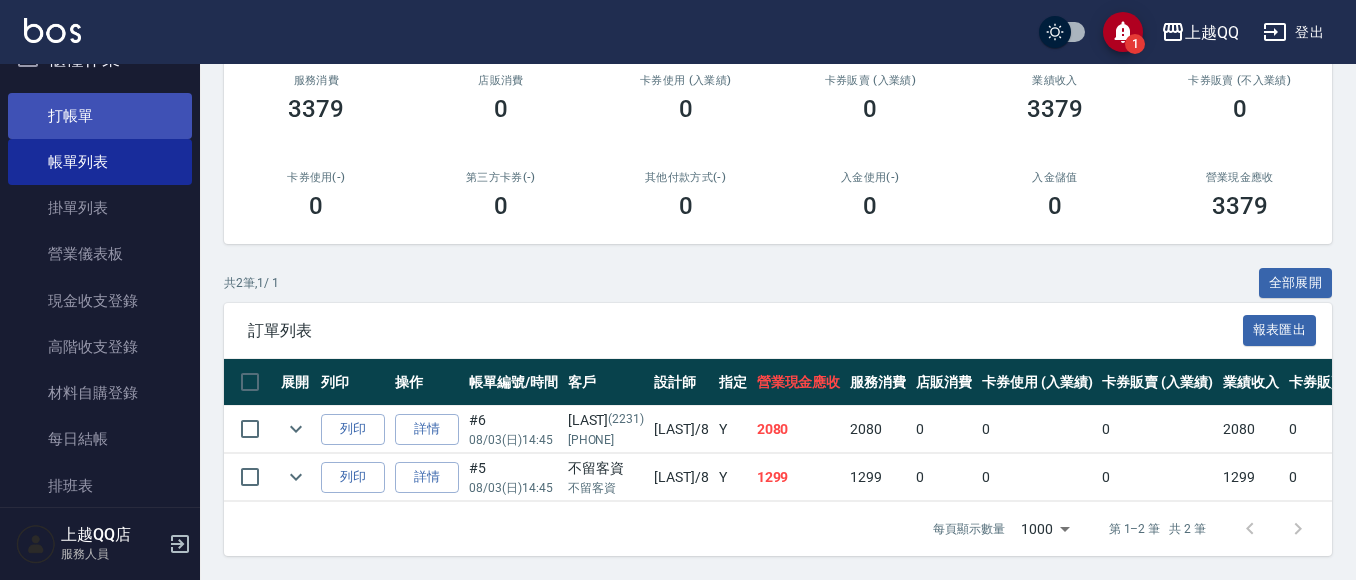 type on "[LAST] - [PHONE]" 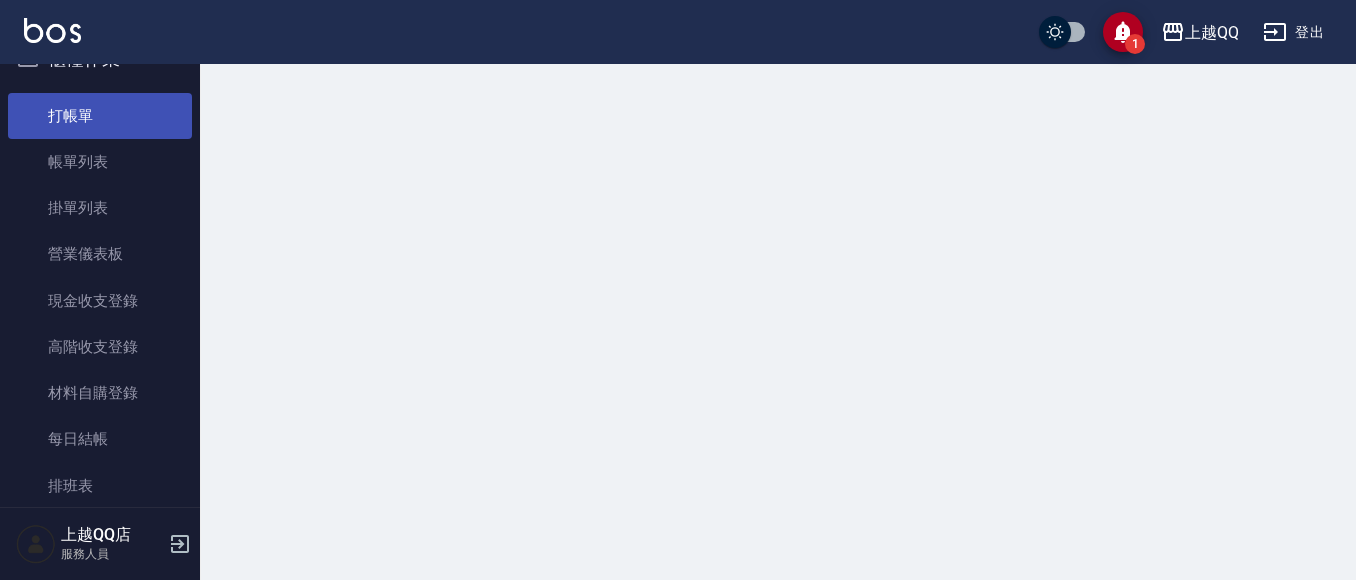 scroll, scrollTop: 0, scrollLeft: 0, axis: both 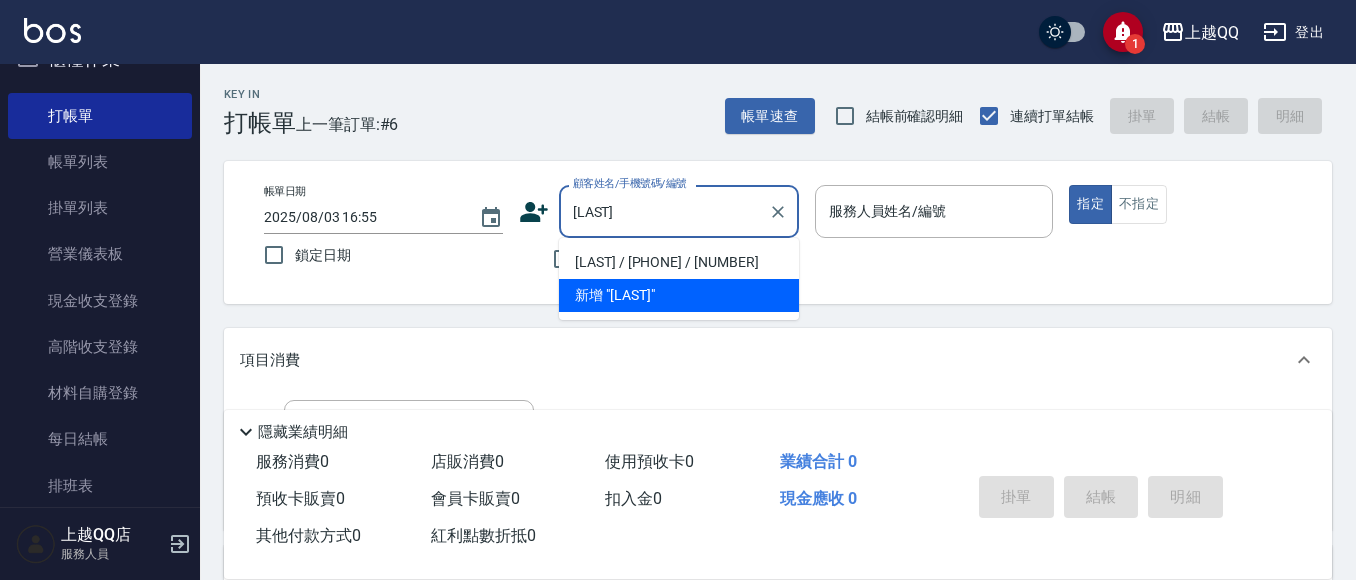click on "[LAST] / [PHONE] / [NUMBER]" at bounding box center [679, 262] 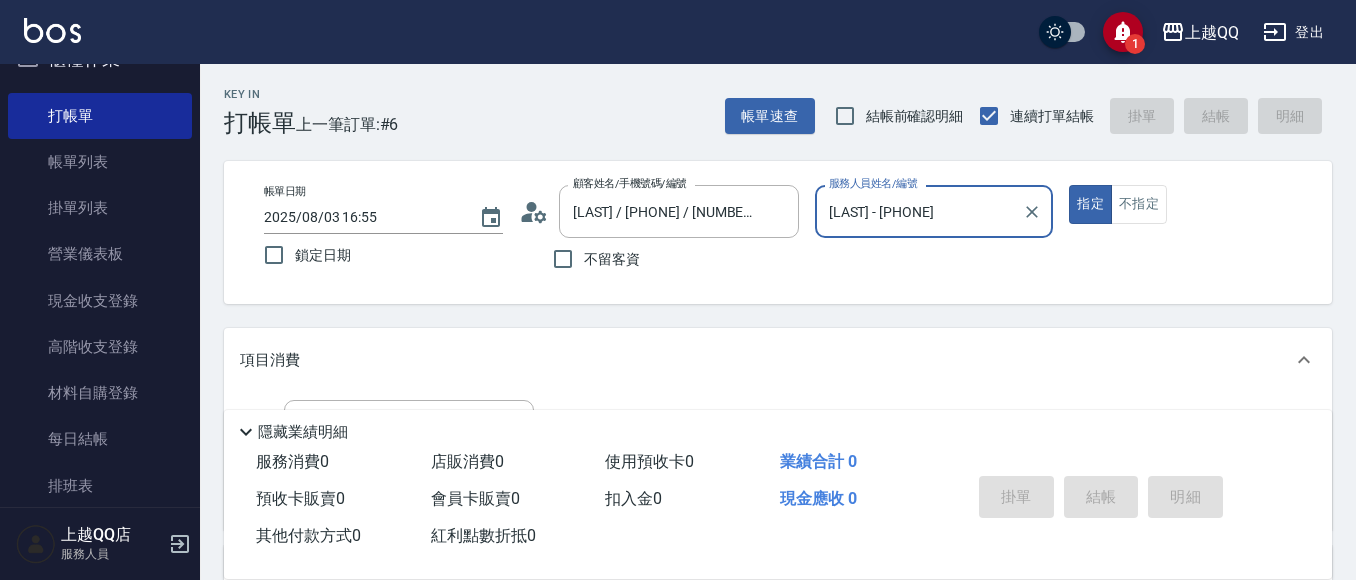type on "[LAST] - [PHONE]" 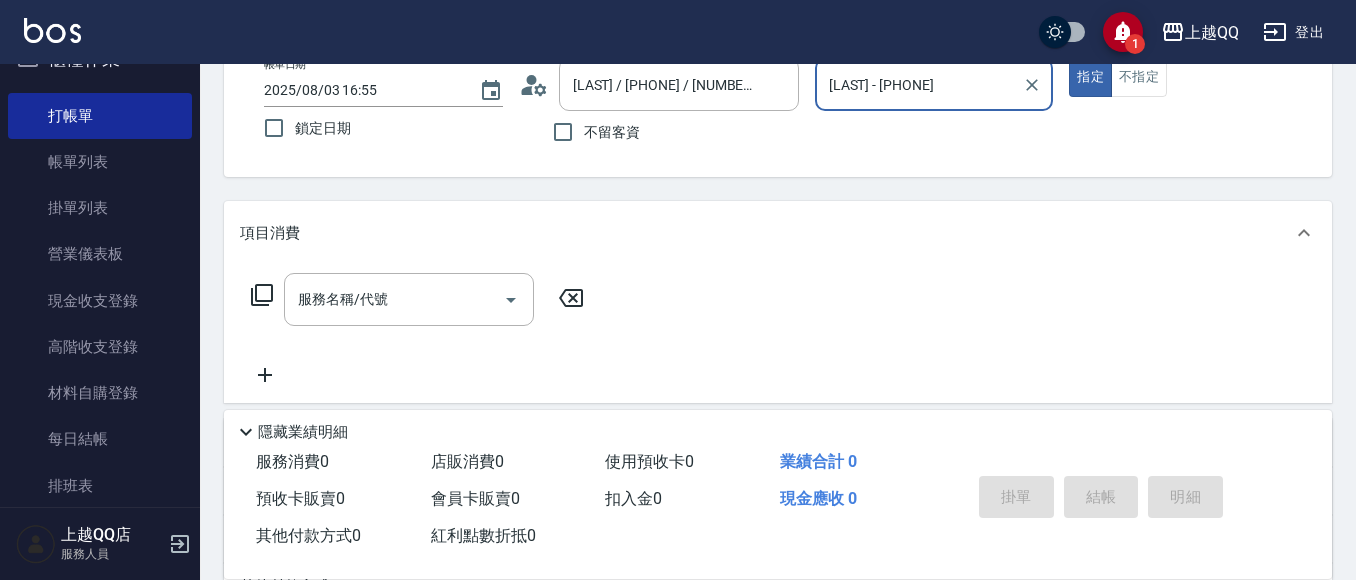 scroll, scrollTop: 138, scrollLeft: 0, axis: vertical 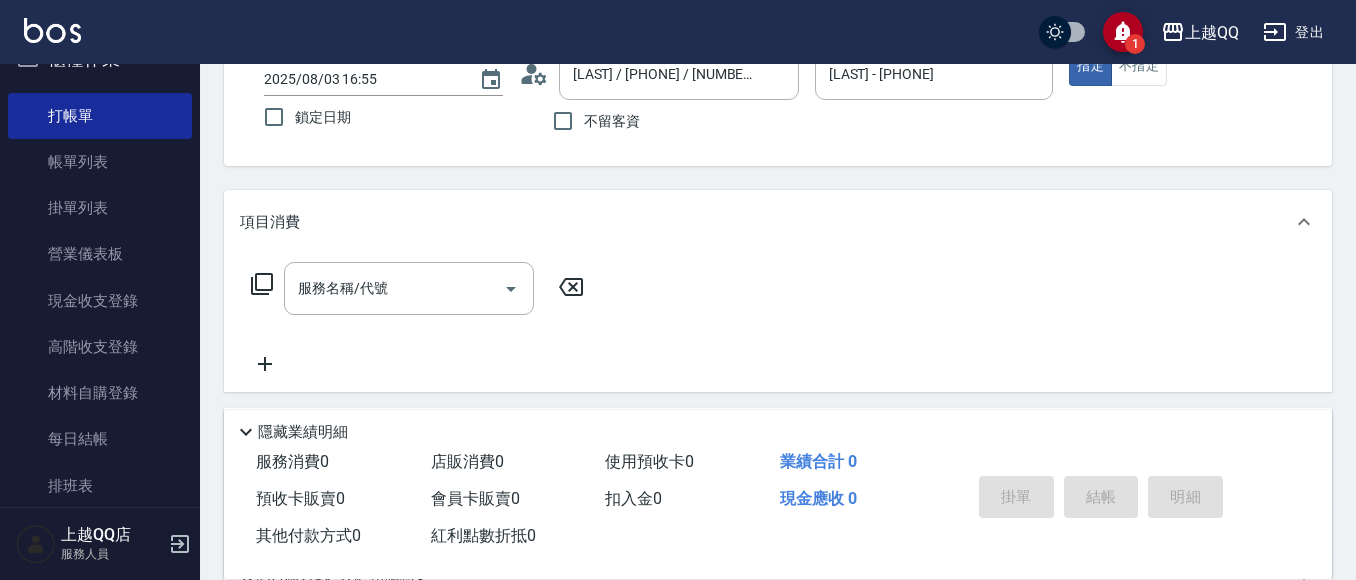 click 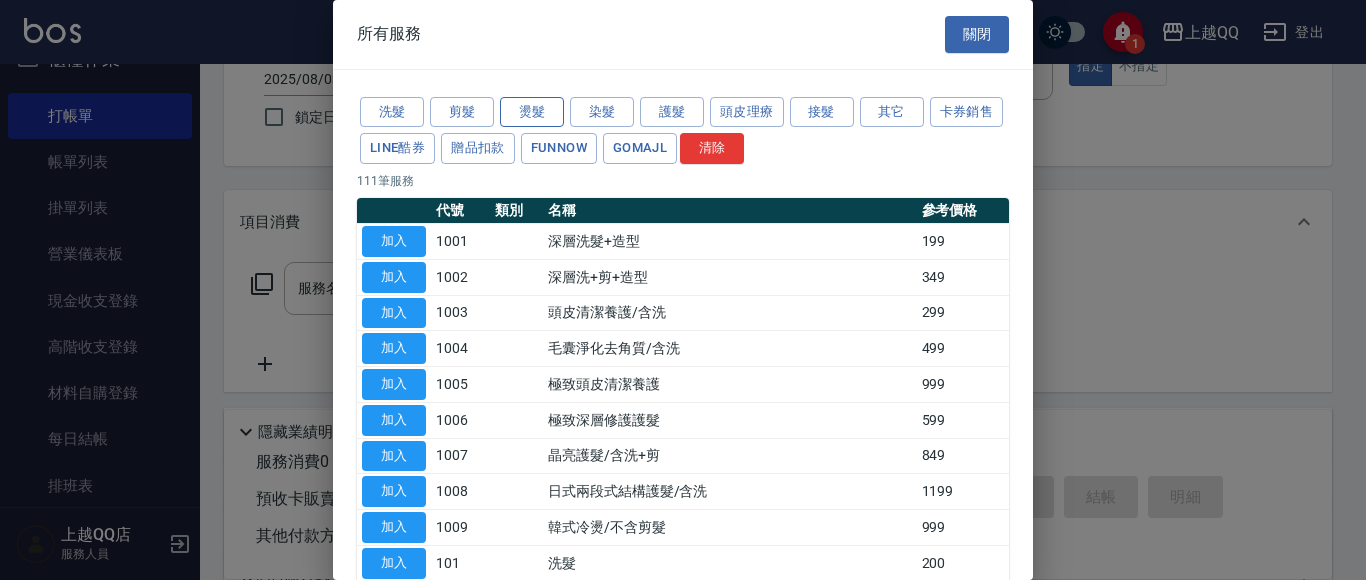 click on "燙髮" at bounding box center [532, 112] 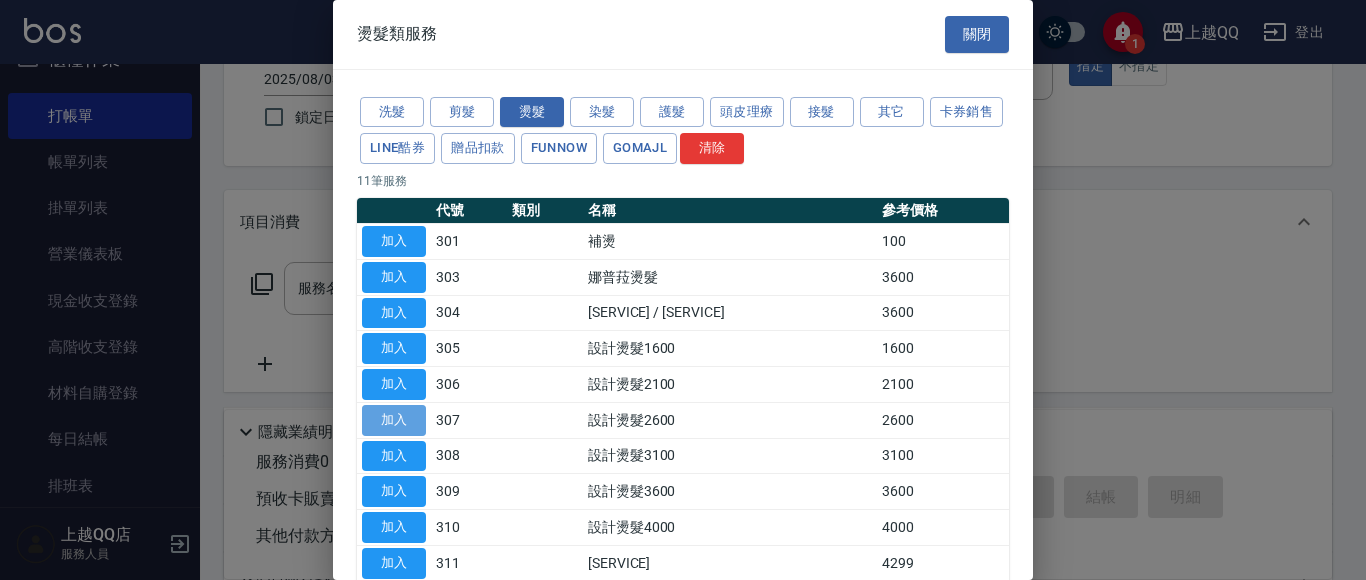 click on "加入" at bounding box center (394, 420) 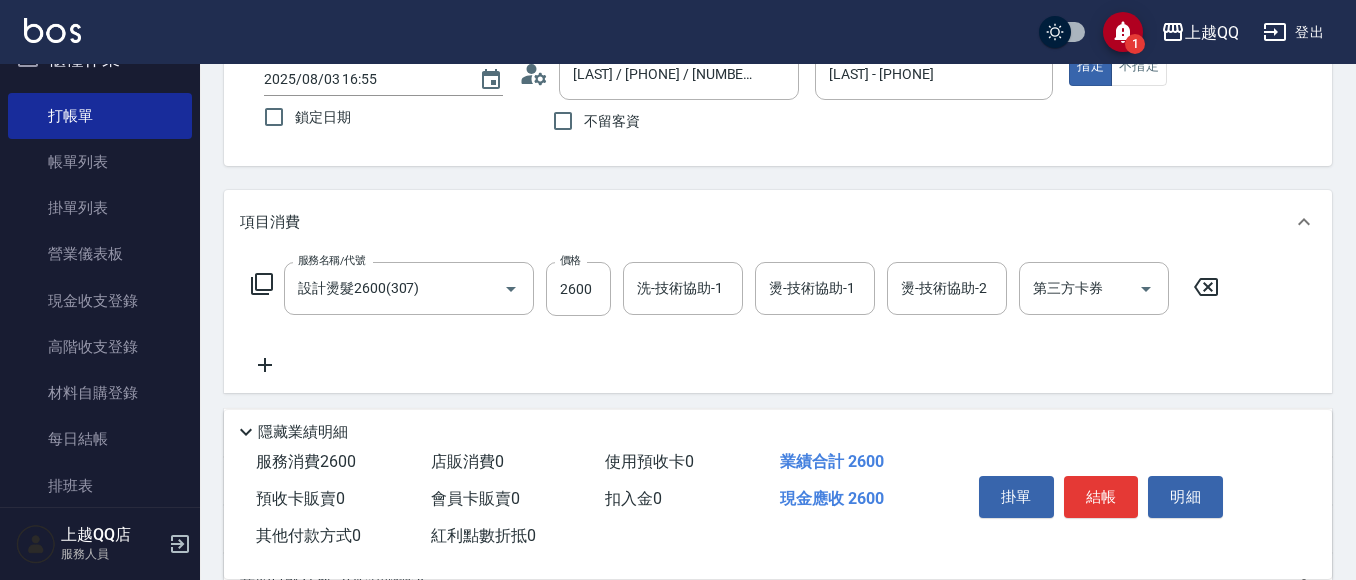 click 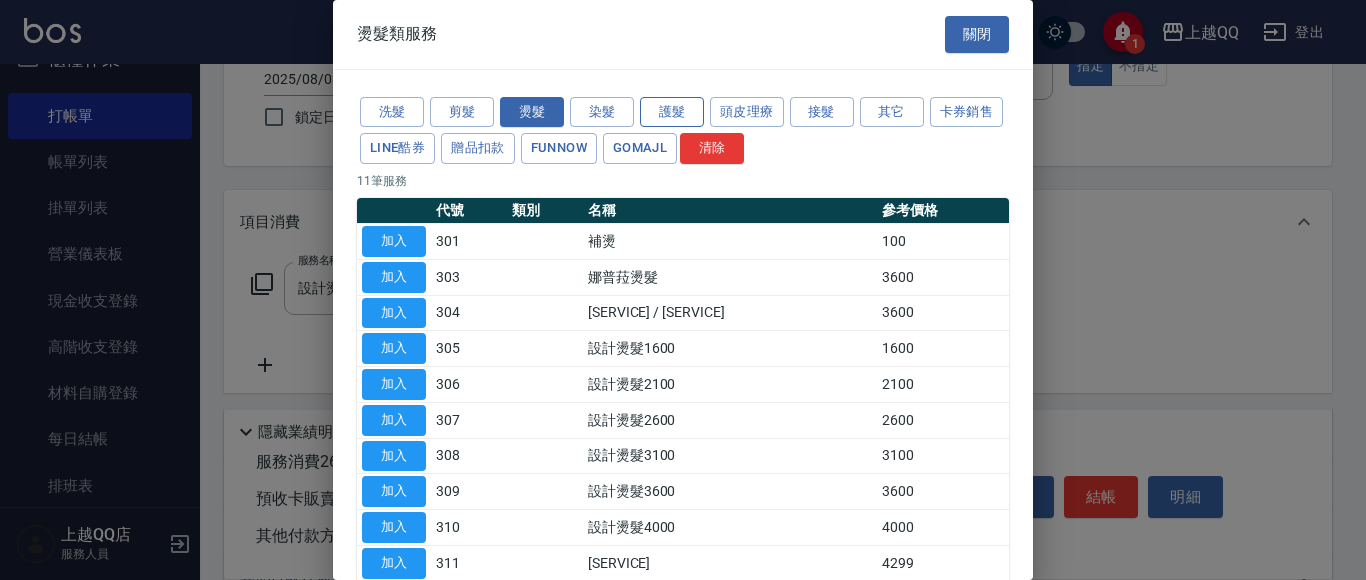 click on "護髮" at bounding box center (672, 112) 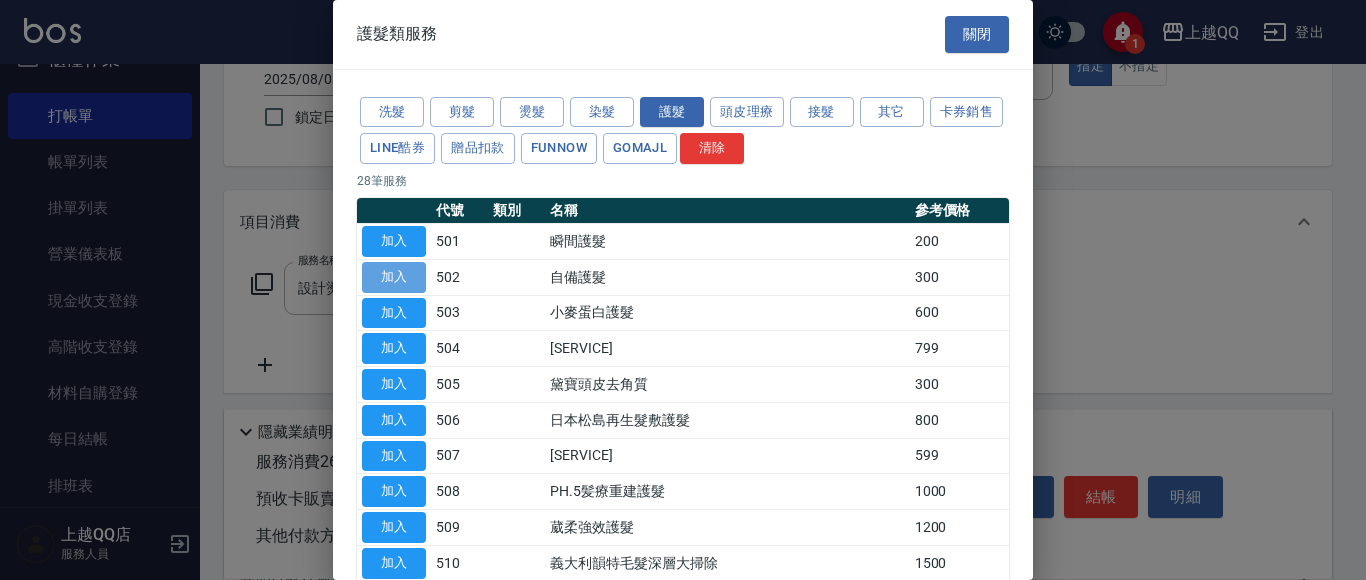 click on "加入" at bounding box center (394, 277) 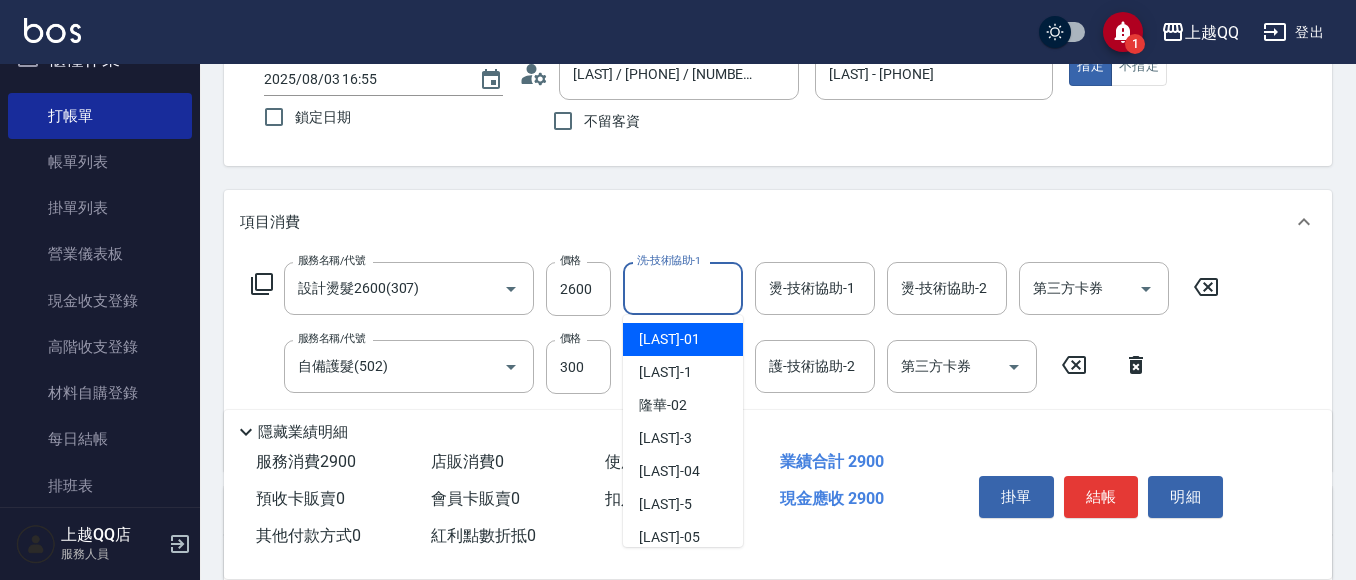 click on "洗-技術協助-1" at bounding box center (683, 288) 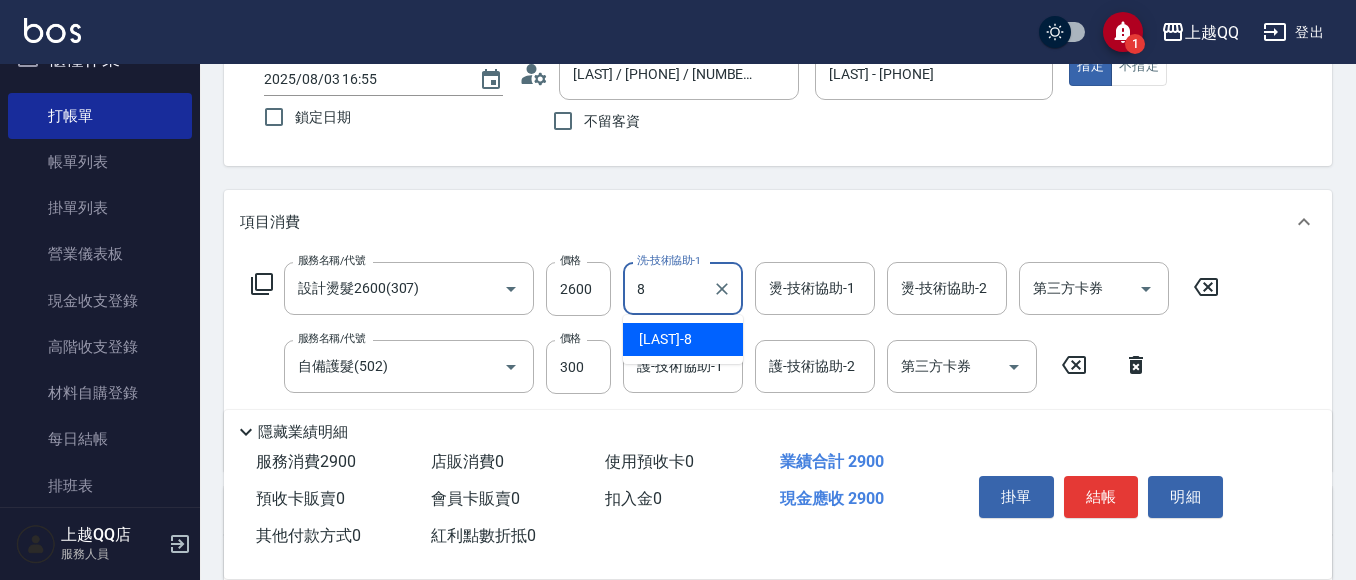 click on "[LAST] - [PHONE]" at bounding box center [683, 339] 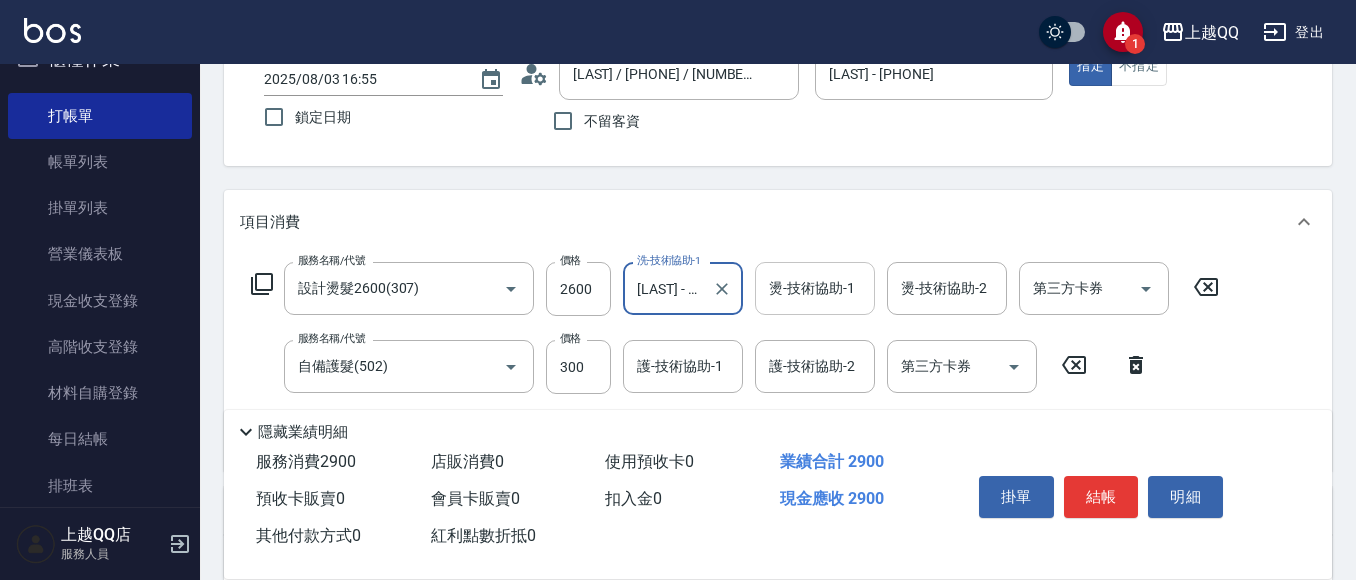 type on "[LAST] - [PHONE]" 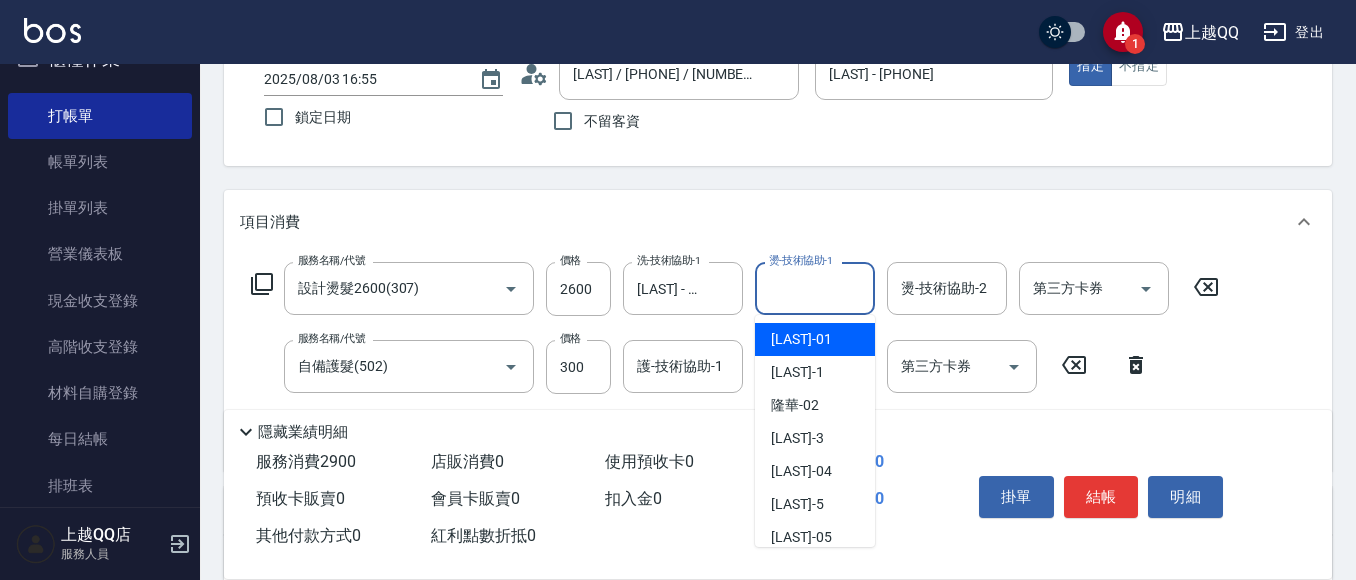 click on "燙-技術協助-1" at bounding box center [815, 288] 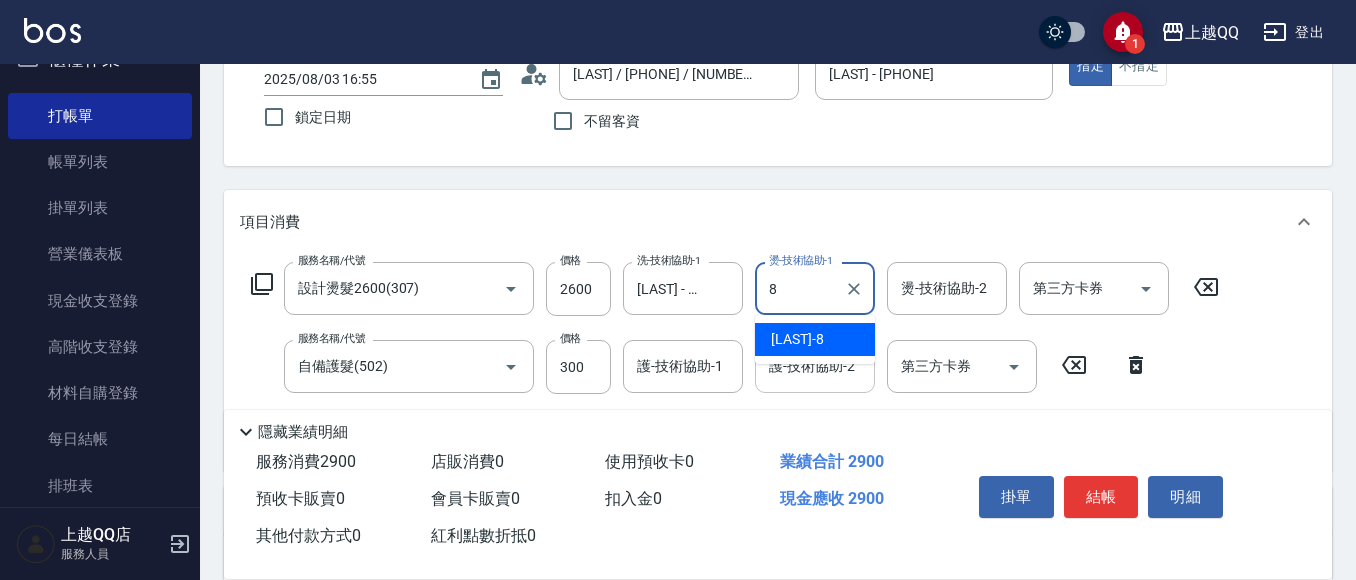 click on "[LAST] - [PHONE]" at bounding box center [797, 339] 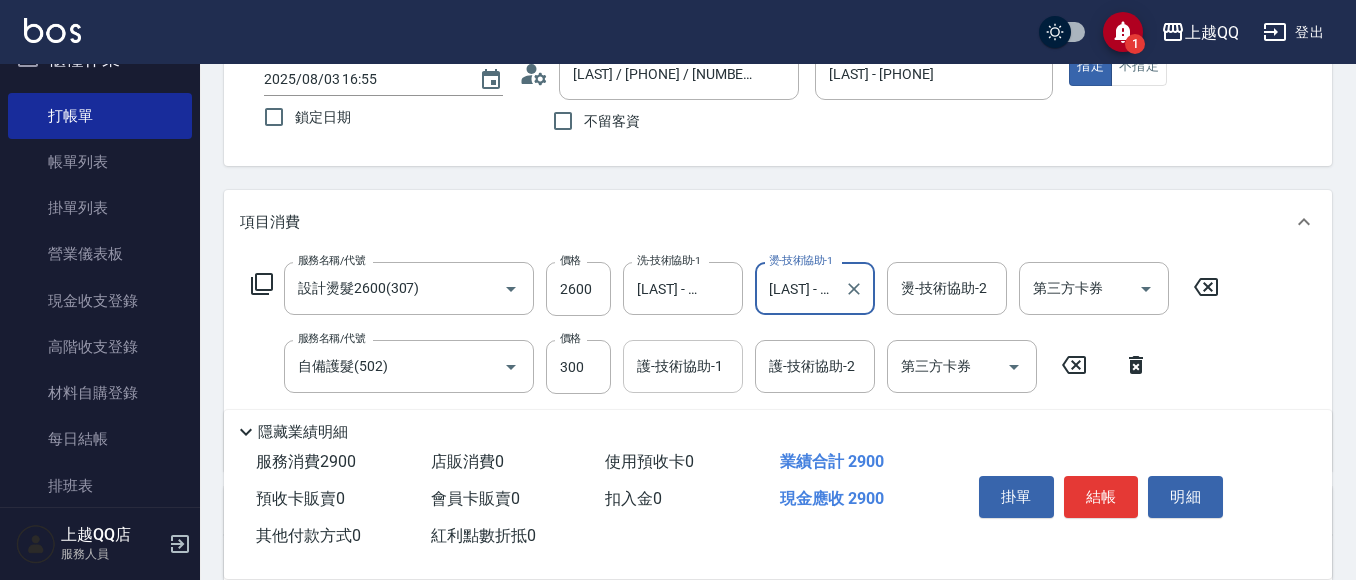 type on "[LAST] - [PHONE]" 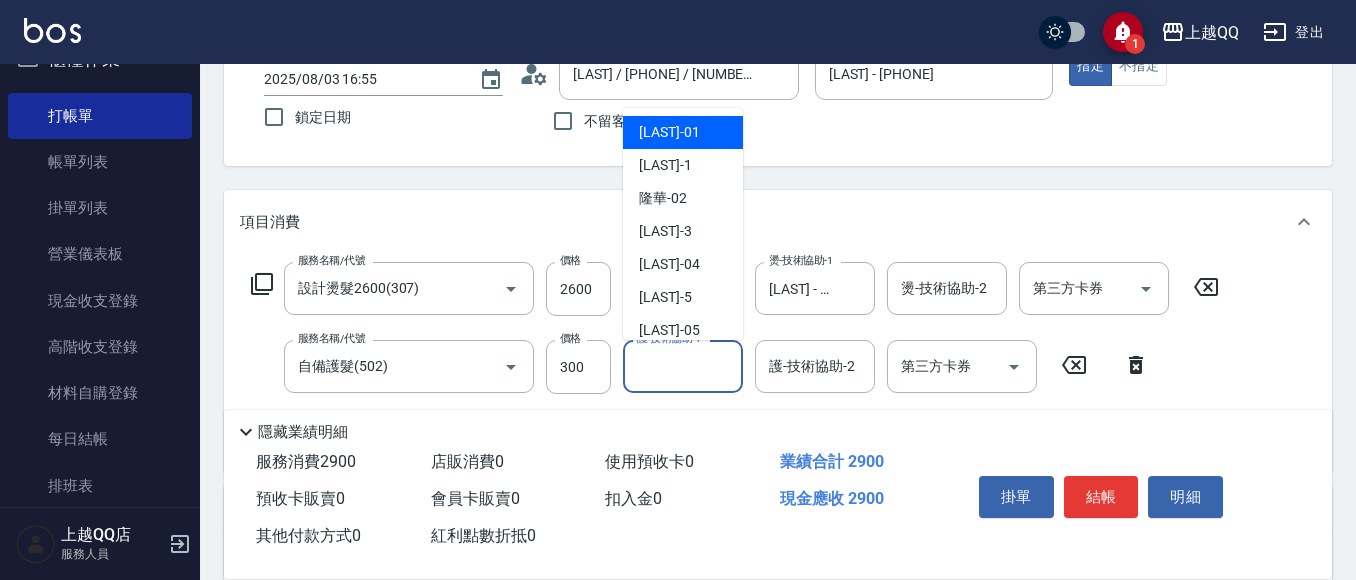 click on "護-技術協助-1" at bounding box center [683, 366] 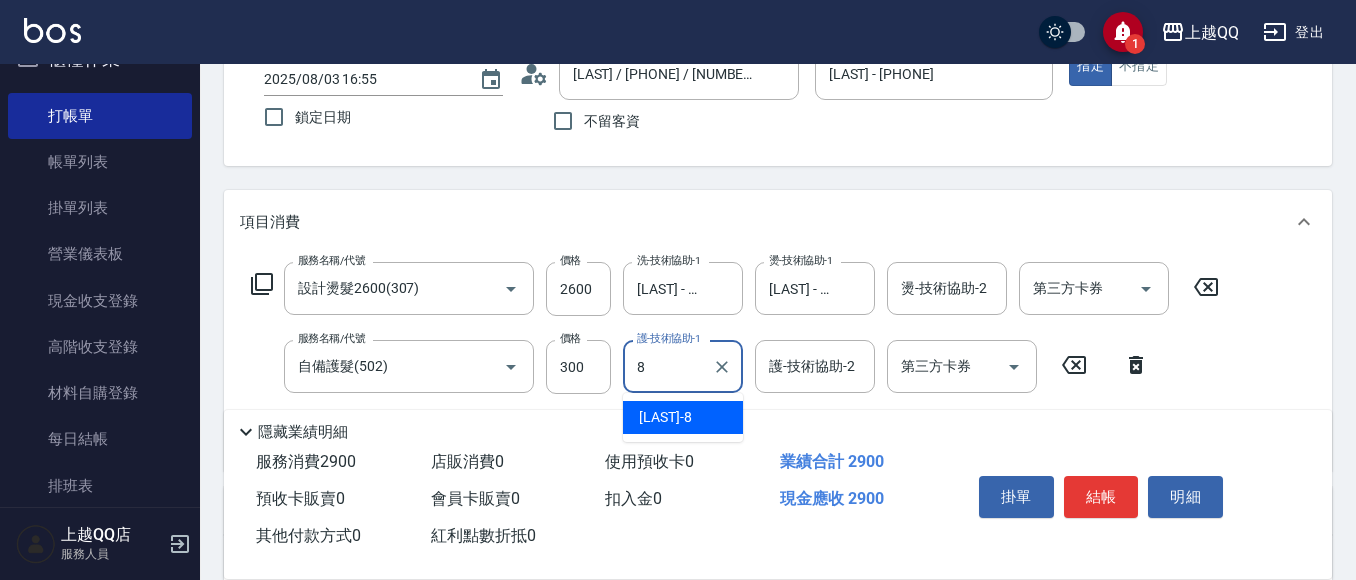 click on "[LAST] - [PHONE]" at bounding box center [683, 417] 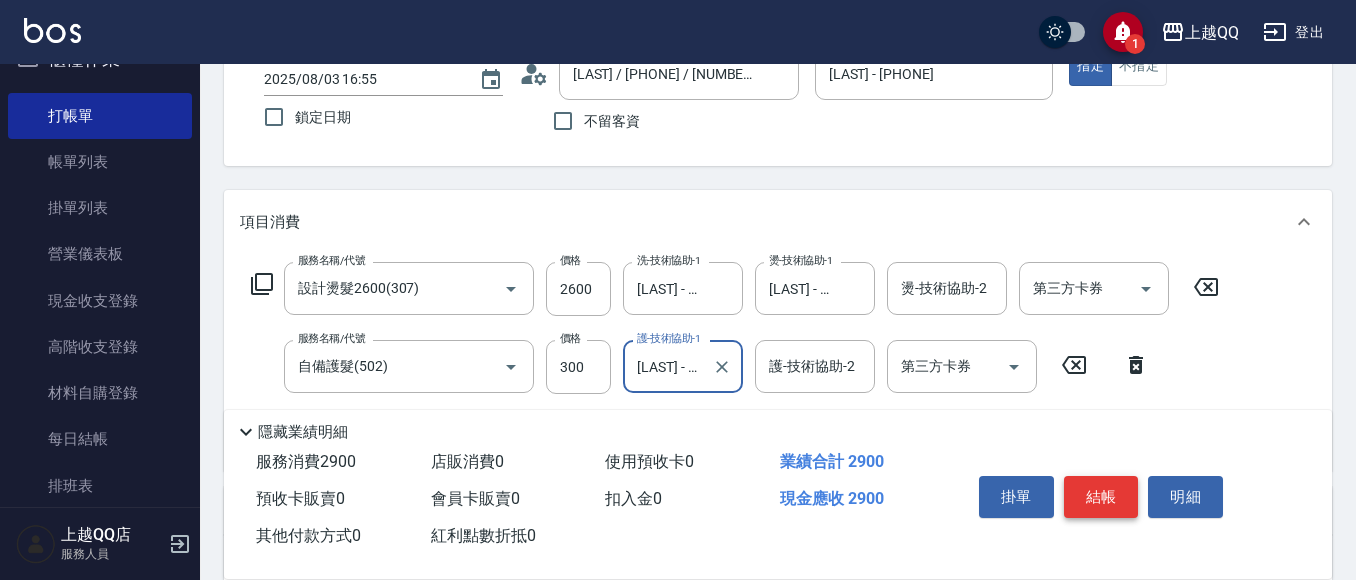 type on "[LAST] - [PHONE]" 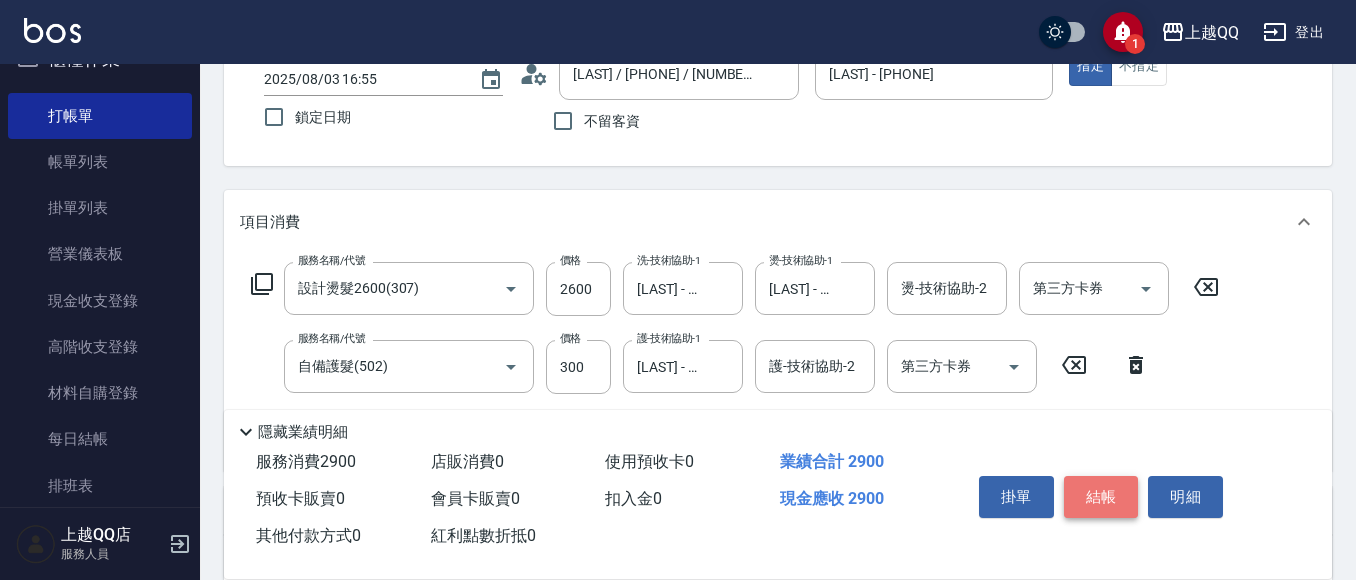 click on "結帳" at bounding box center (1101, 497) 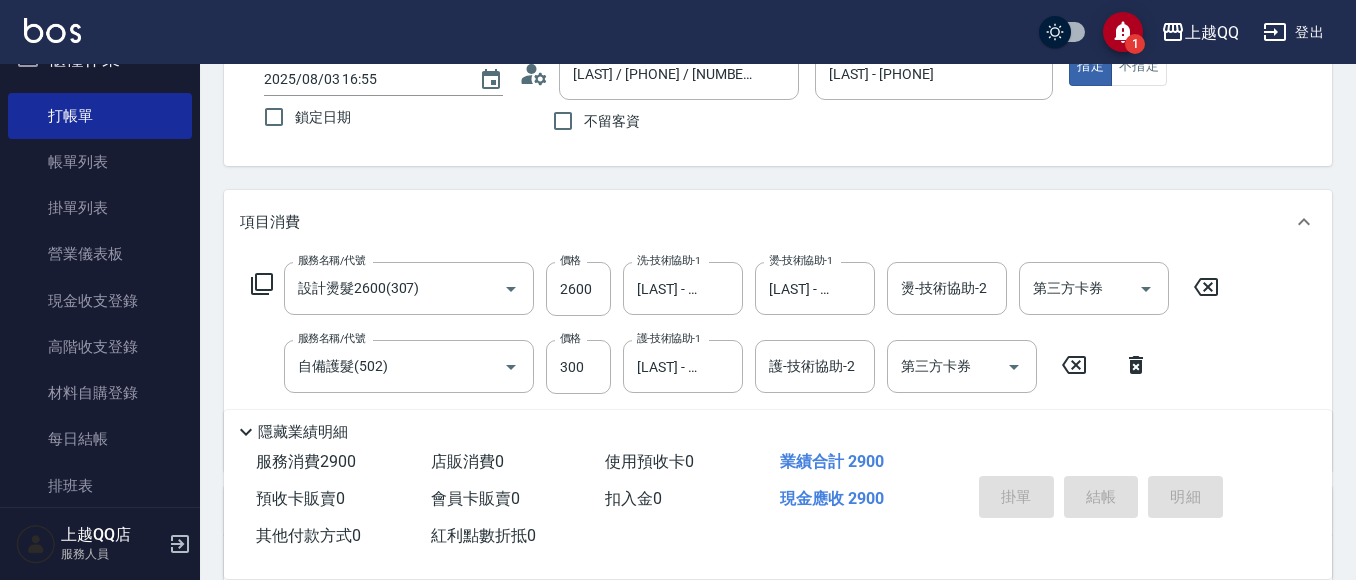 type 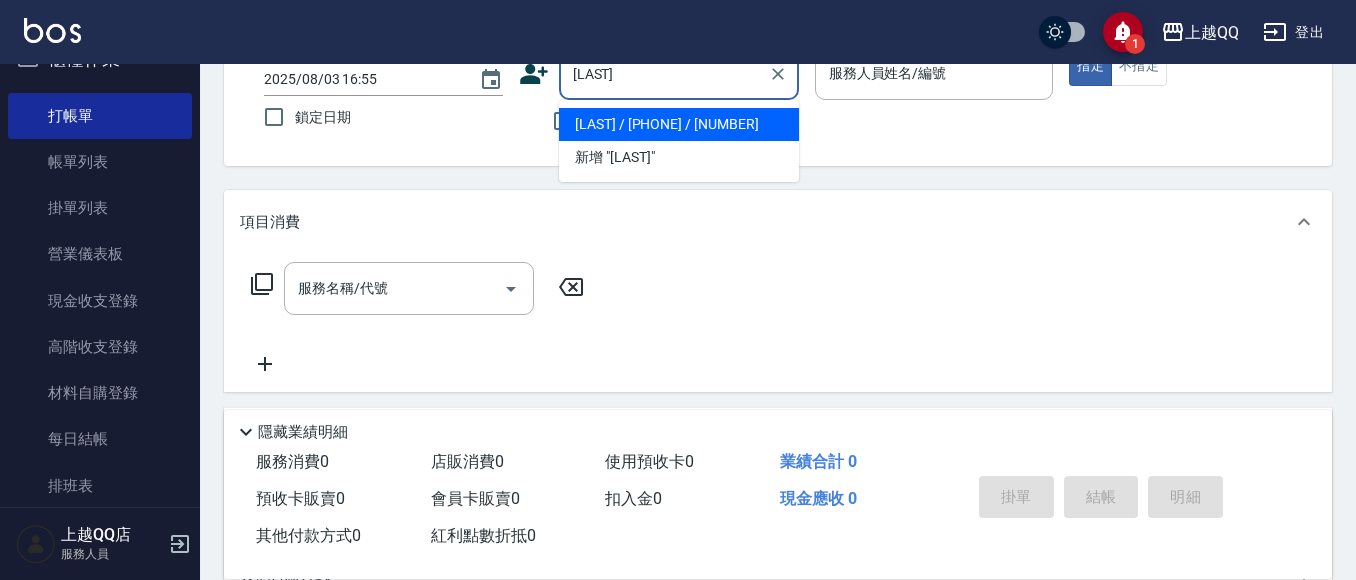 click on "[LAST] / [PHONE] / [NUMBER]" at bounding box center (679, 124) 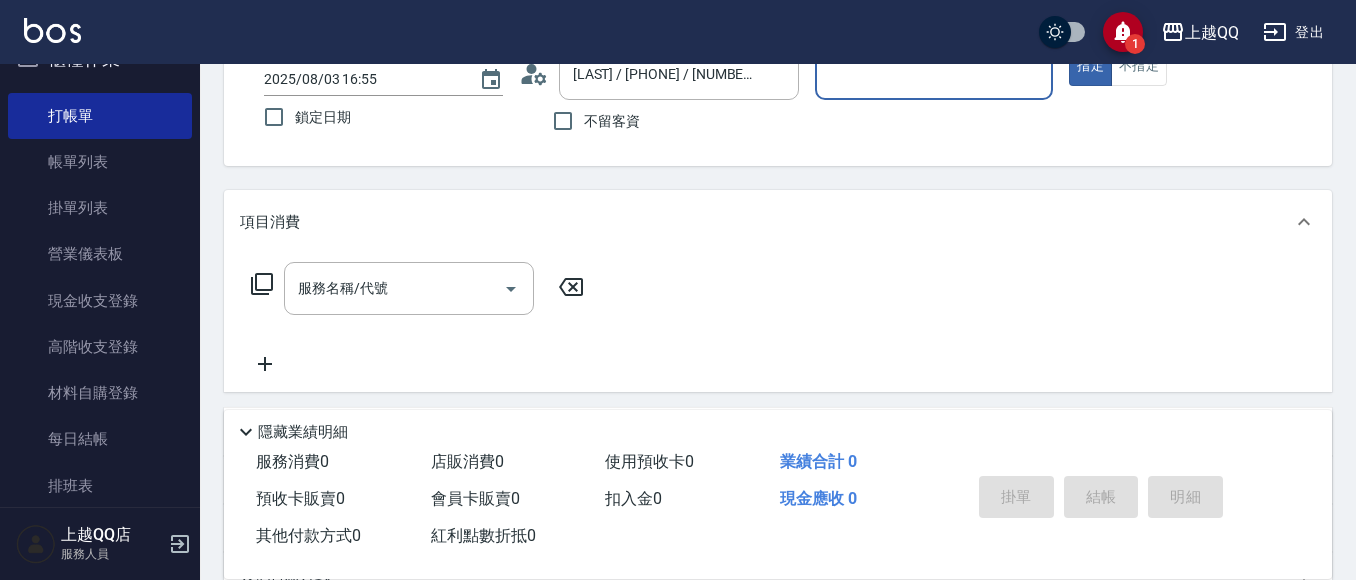 type on "[LAST] - [PHONE]" 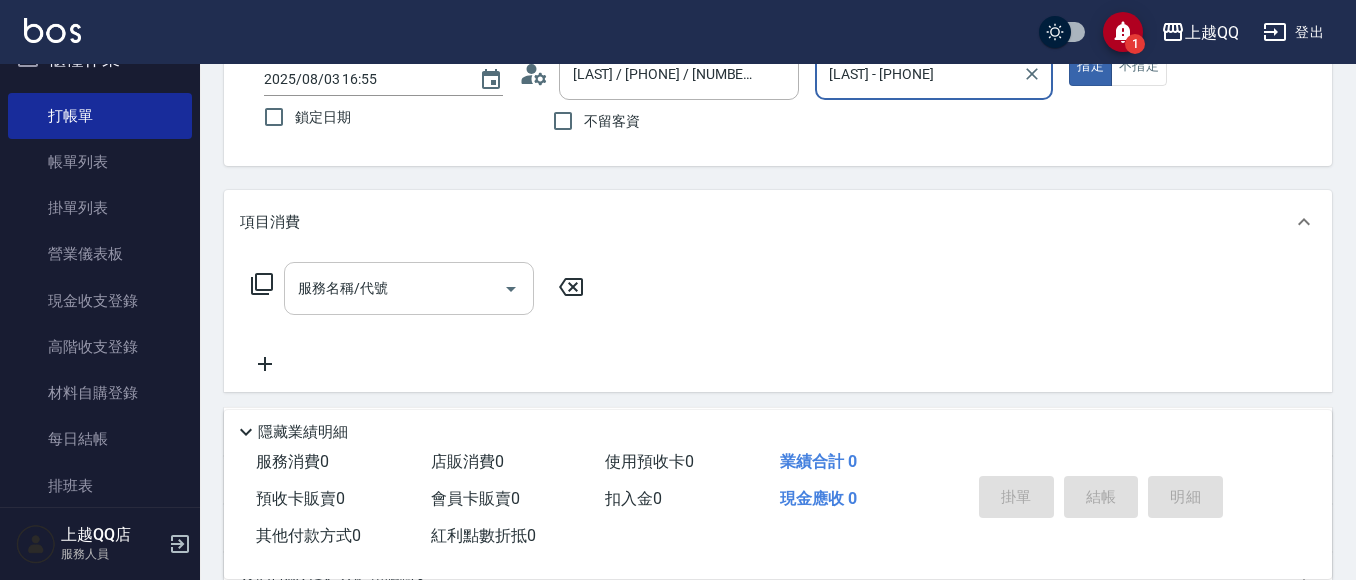 click on "服務名稱/代號" at bounding box center [394, 288] 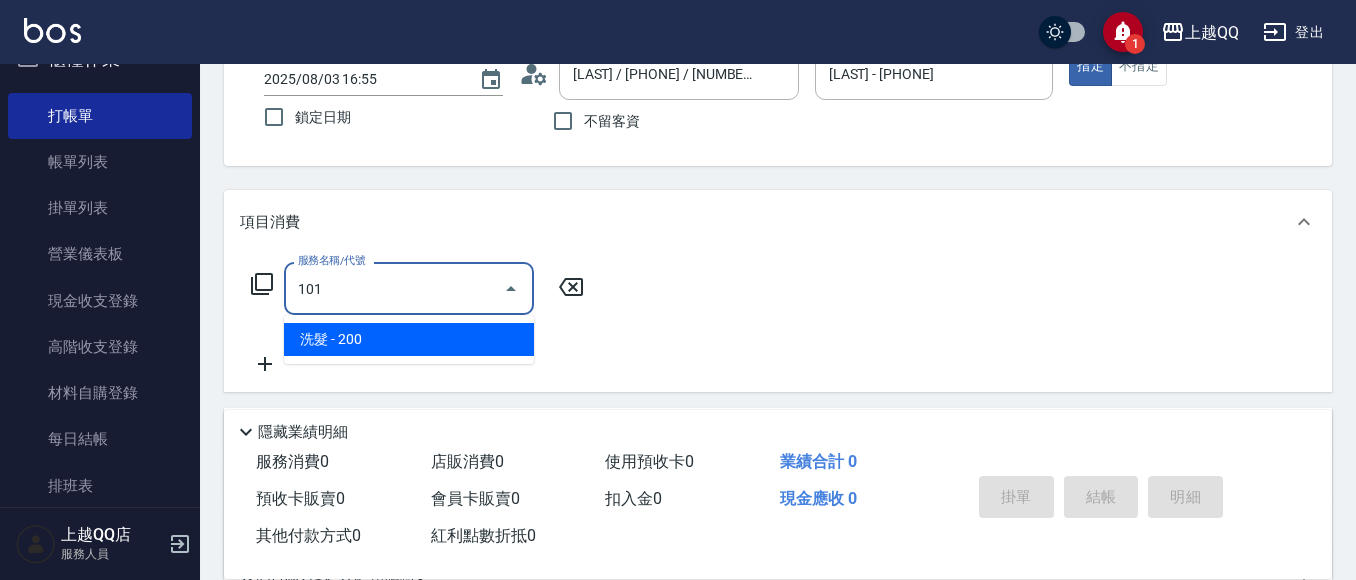 type on "洗髮(101)" 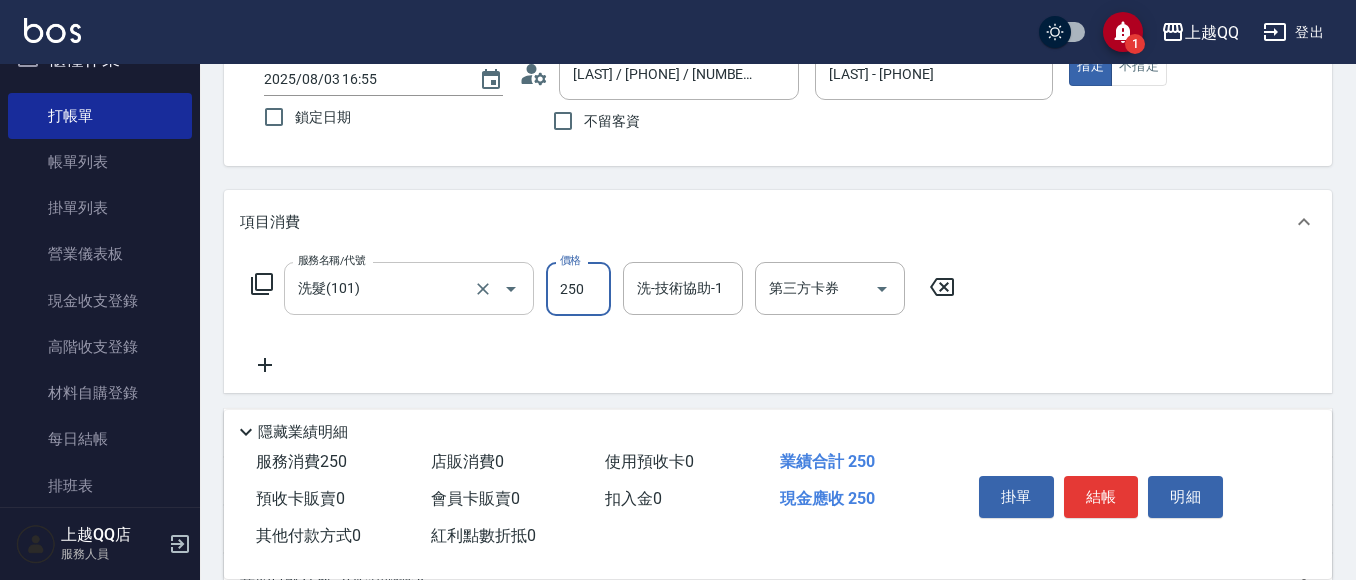 type on "250" 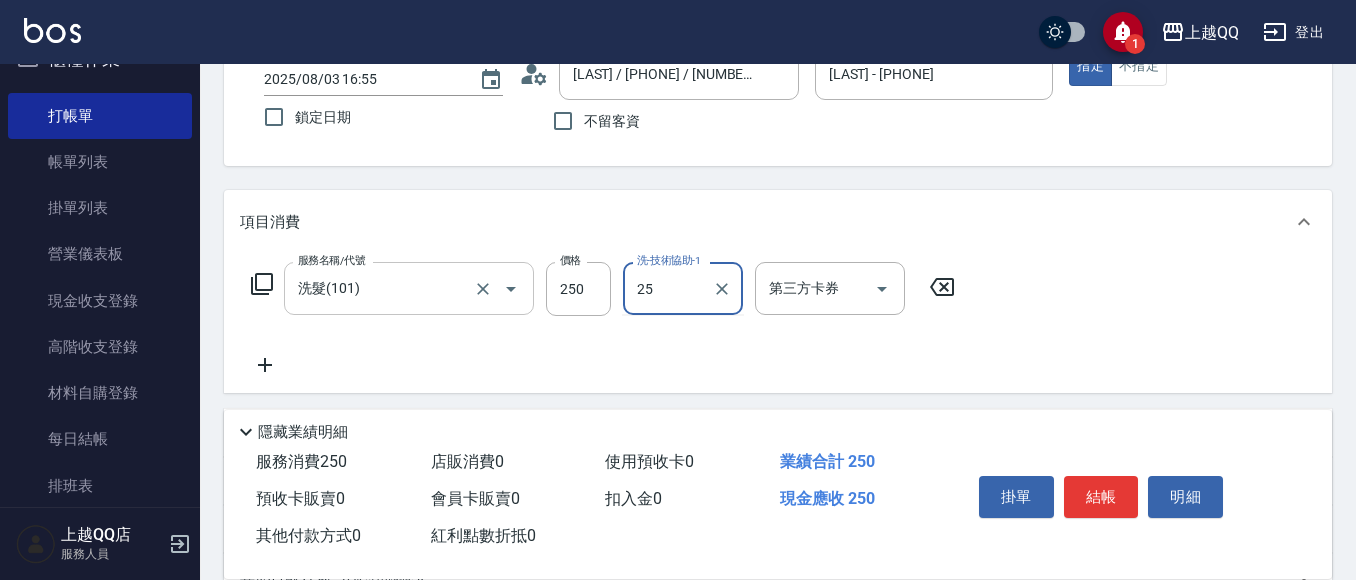 type on "[LAST] - [PHONE]" 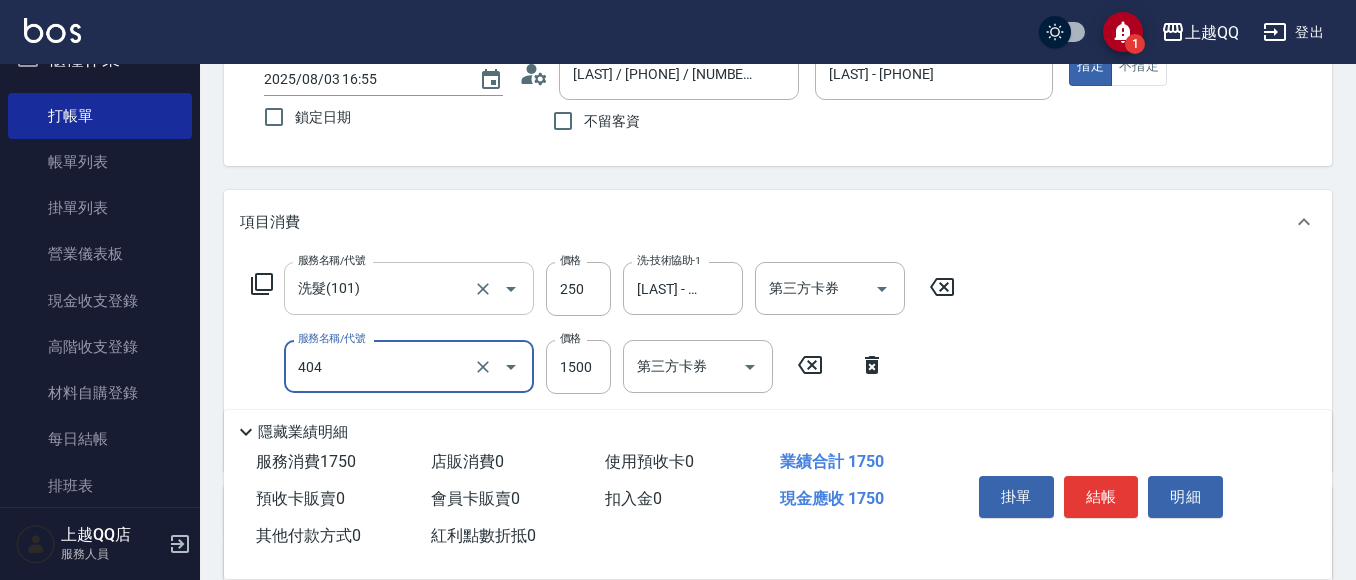 type on "設計染髮(404)" 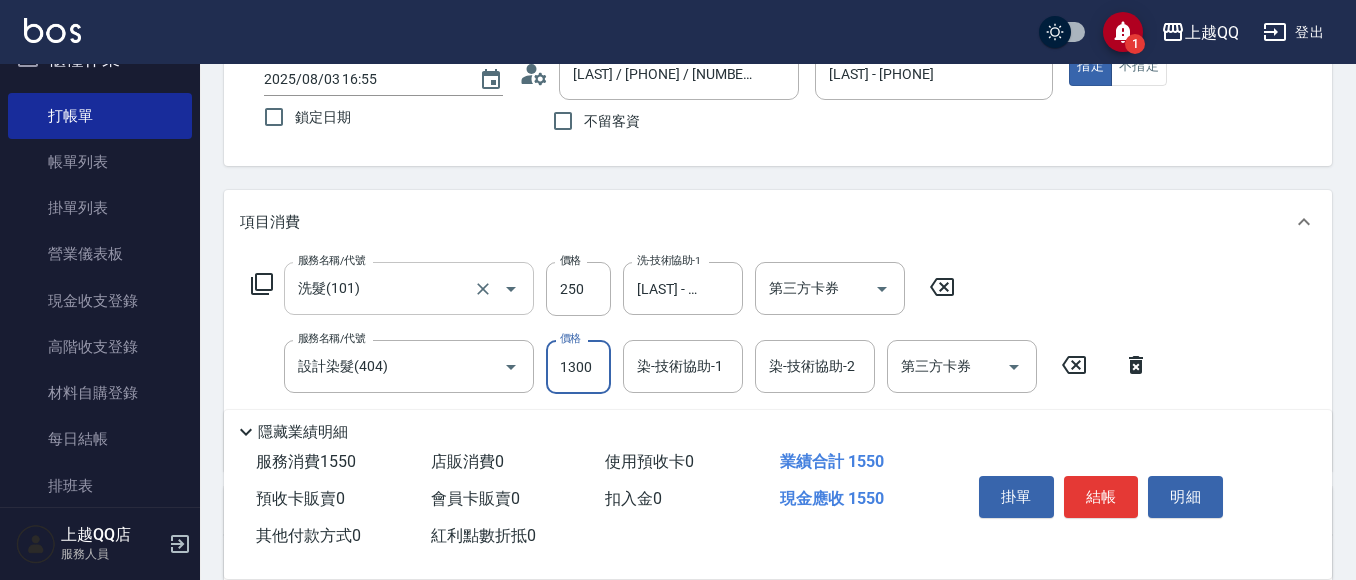 type on "1300" 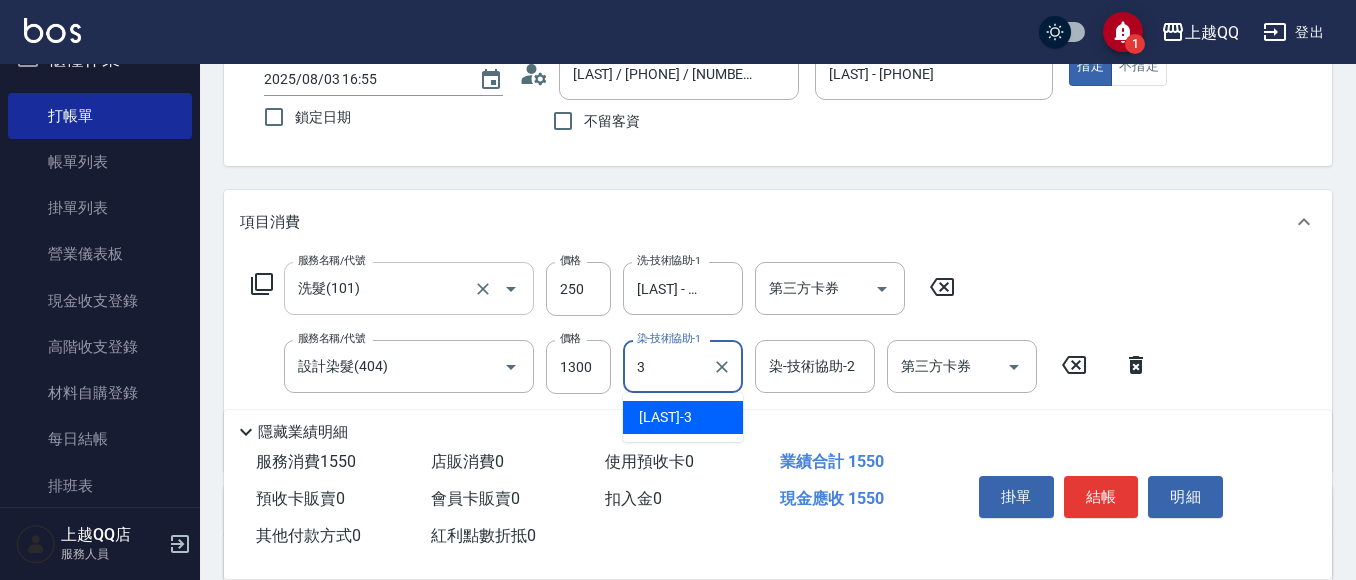 type on "[LAST] - [PHONE]" 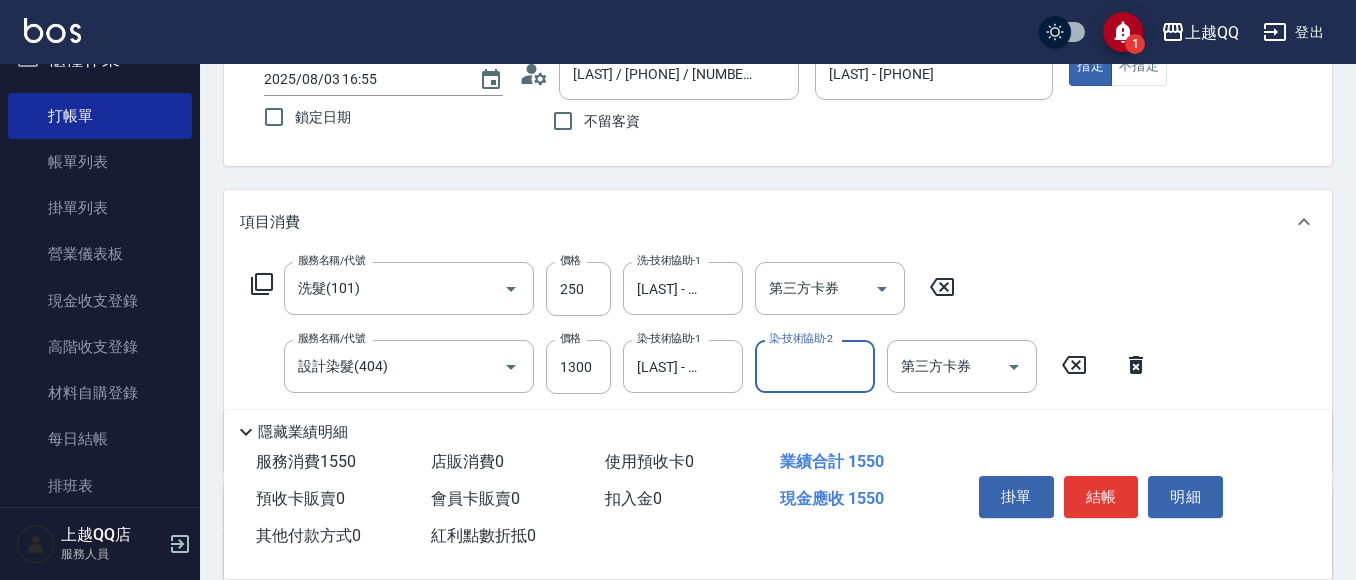 scroll, scrollTop: 226, scrollLeft: 0, axis: vertical 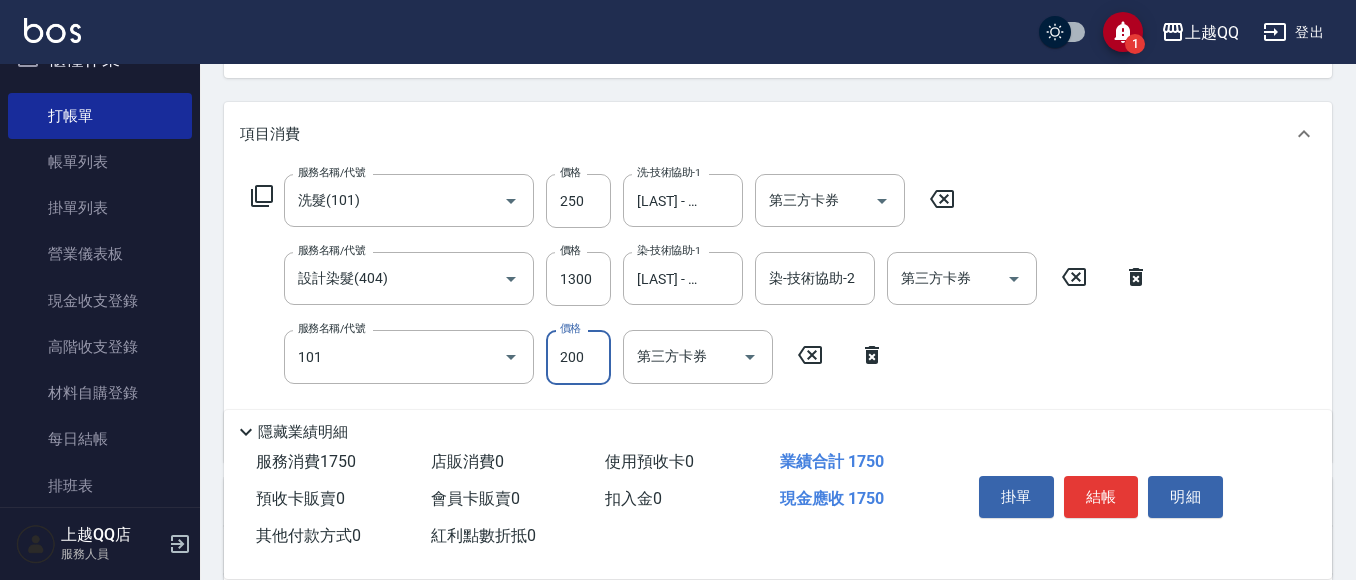type on "洗髮(101)" 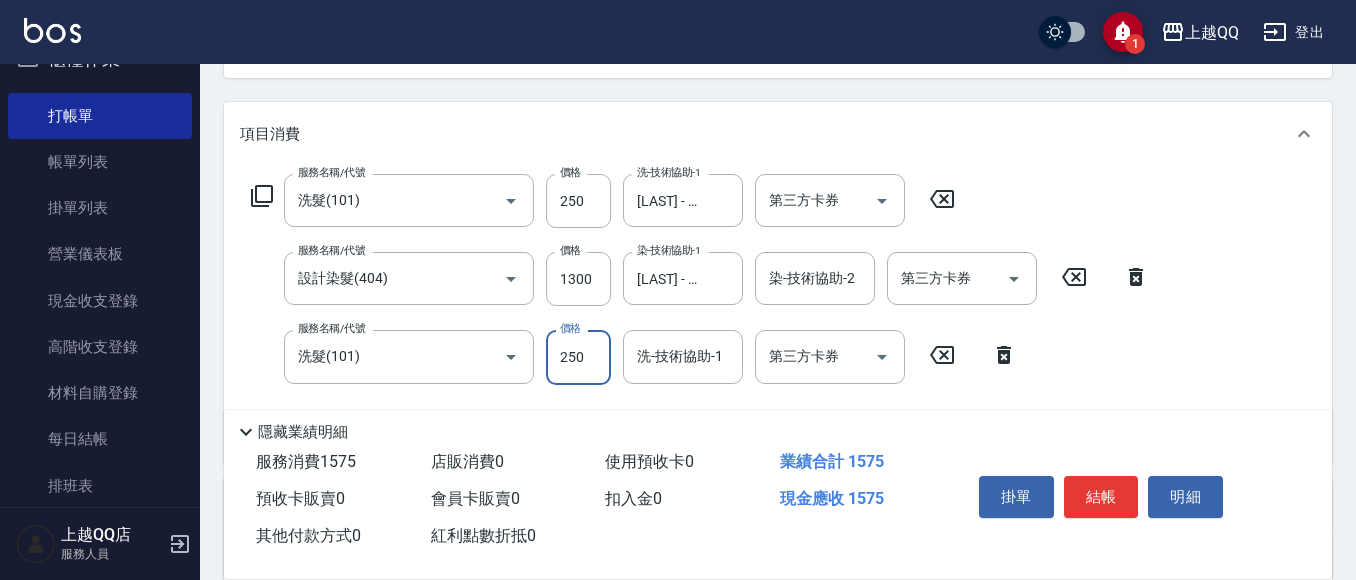 type on "250" 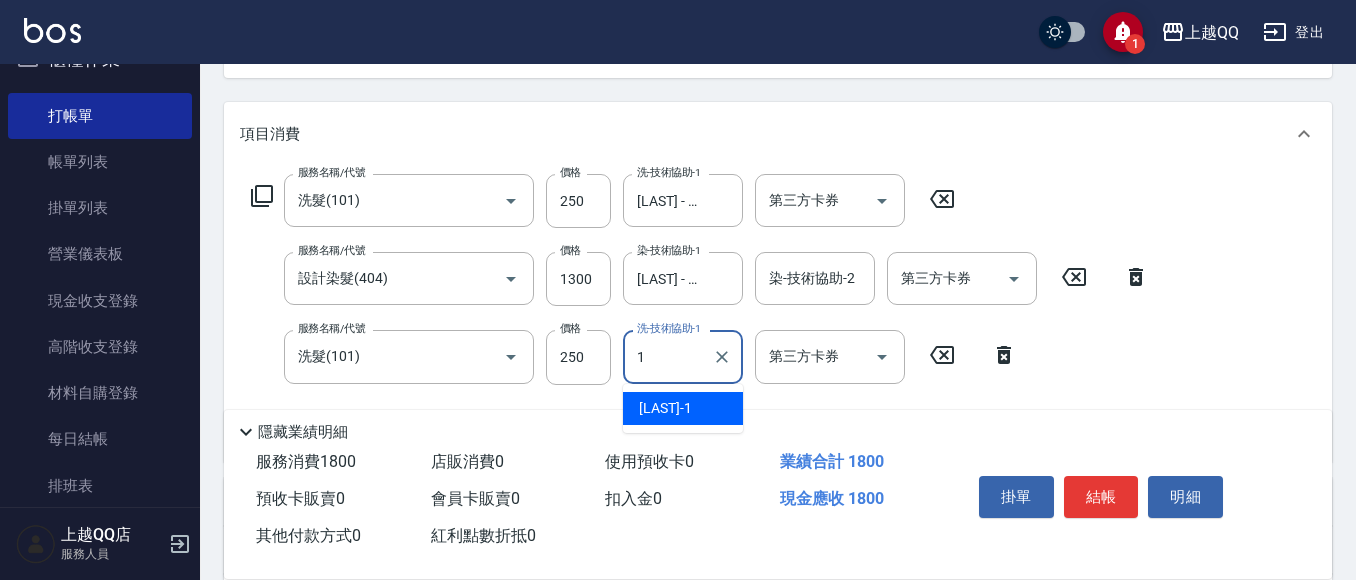 type on "[LAST] - [PHONE]" 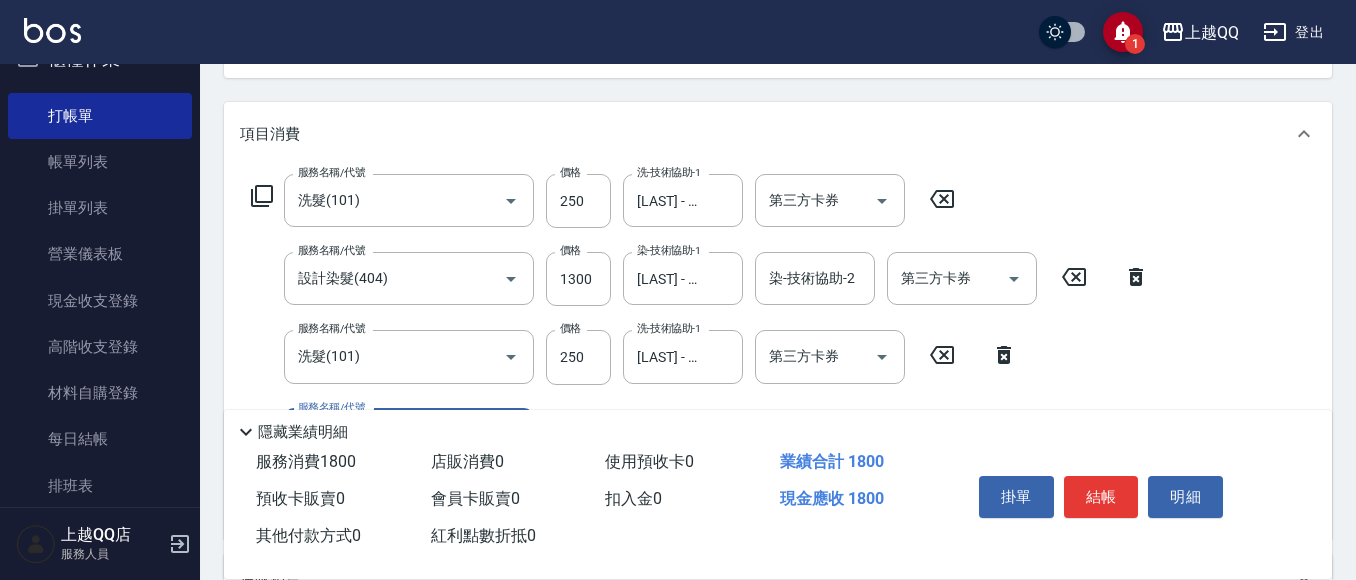 scroll, scrollTop: 362, scrollLeft: 0, axis: vertical 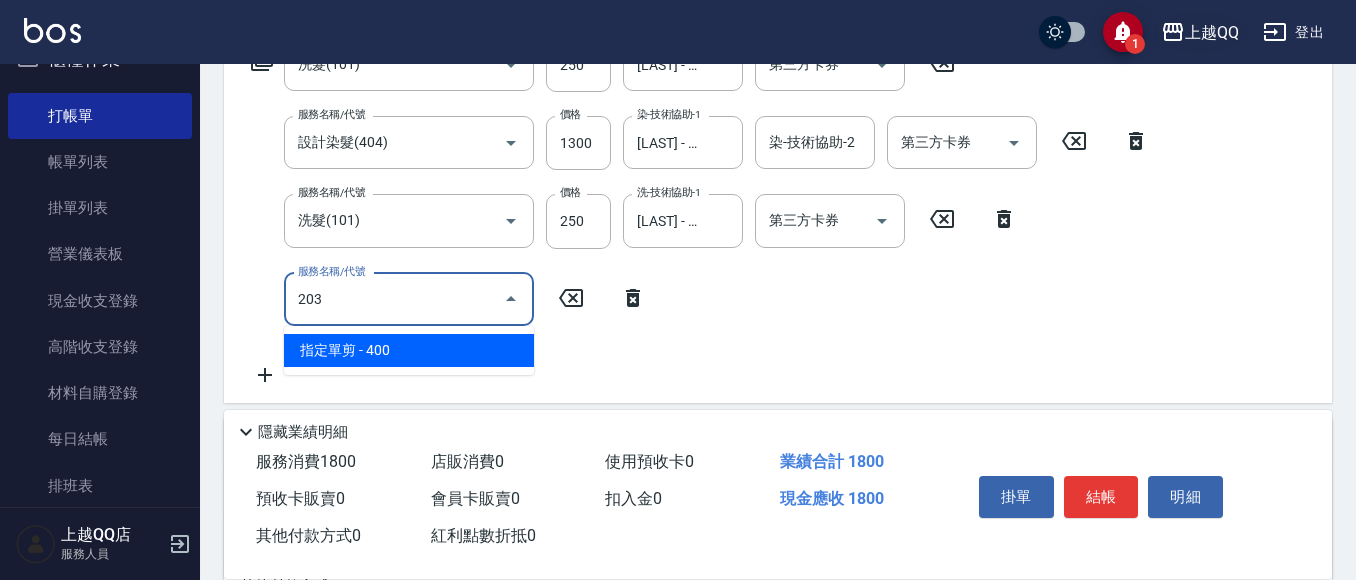 type on "指定單剪(203)" 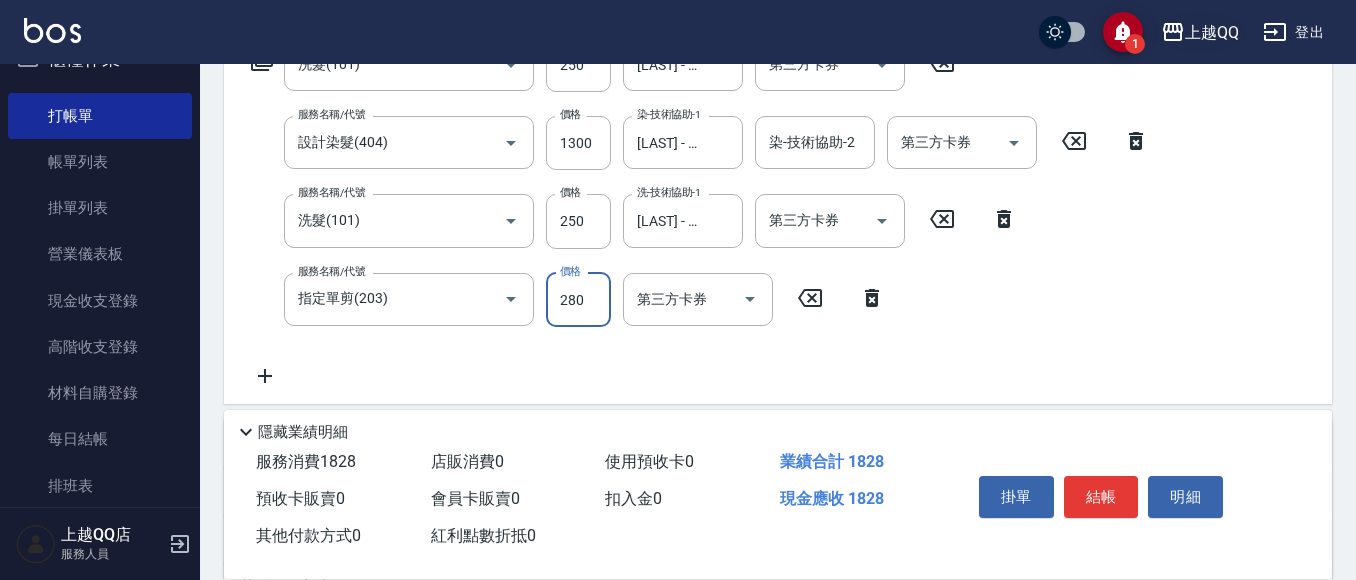 type on "280" 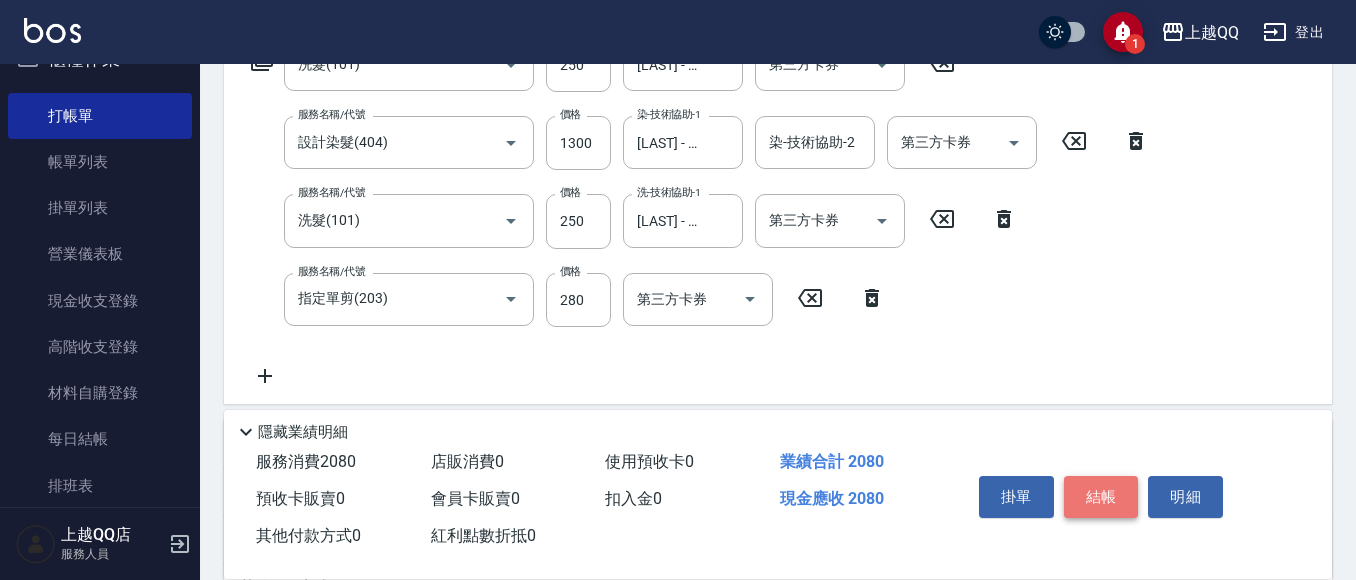 click on "結帳" at bounding box center [1101, 497] 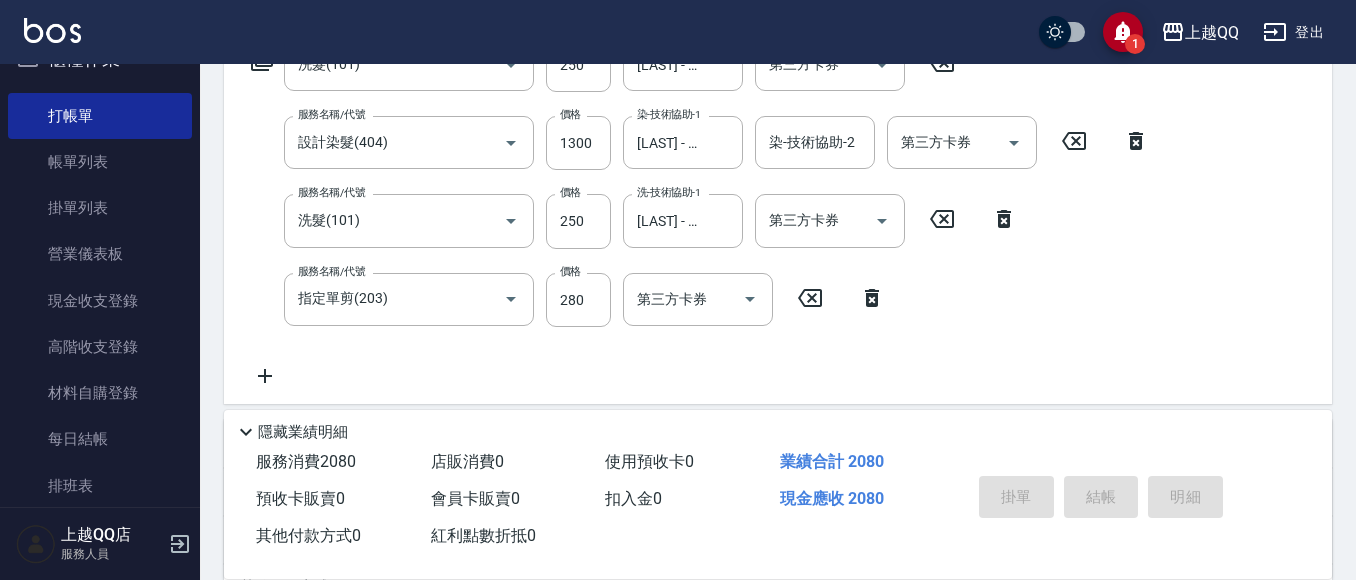 type on "2025/08/03 17:06" 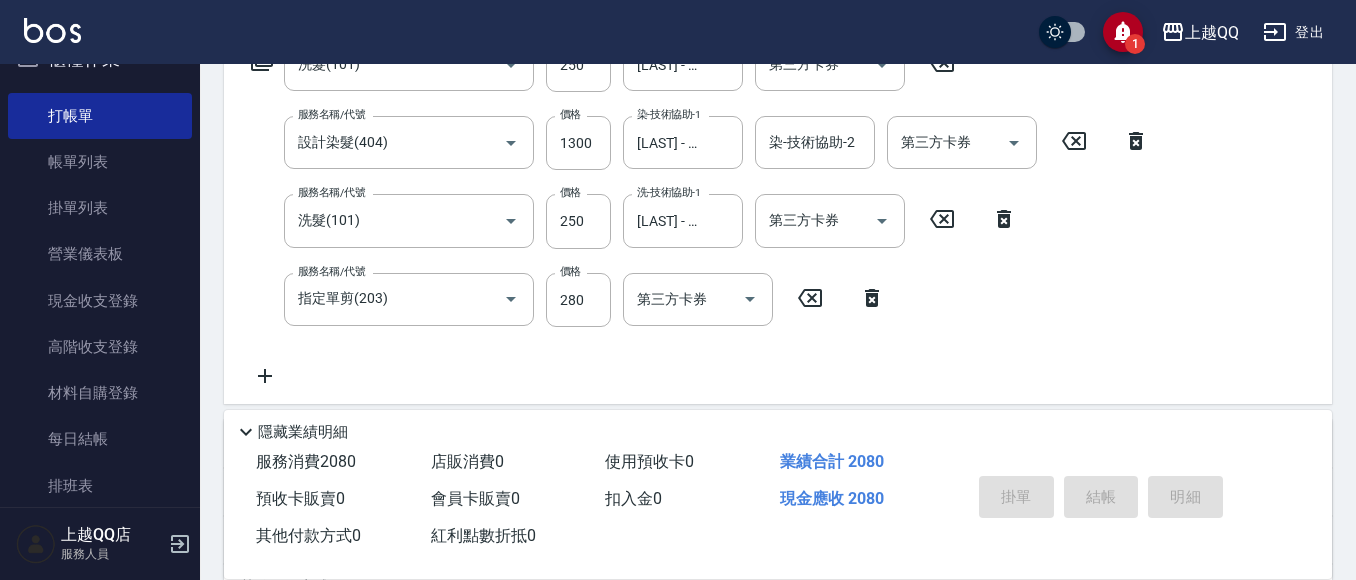 type 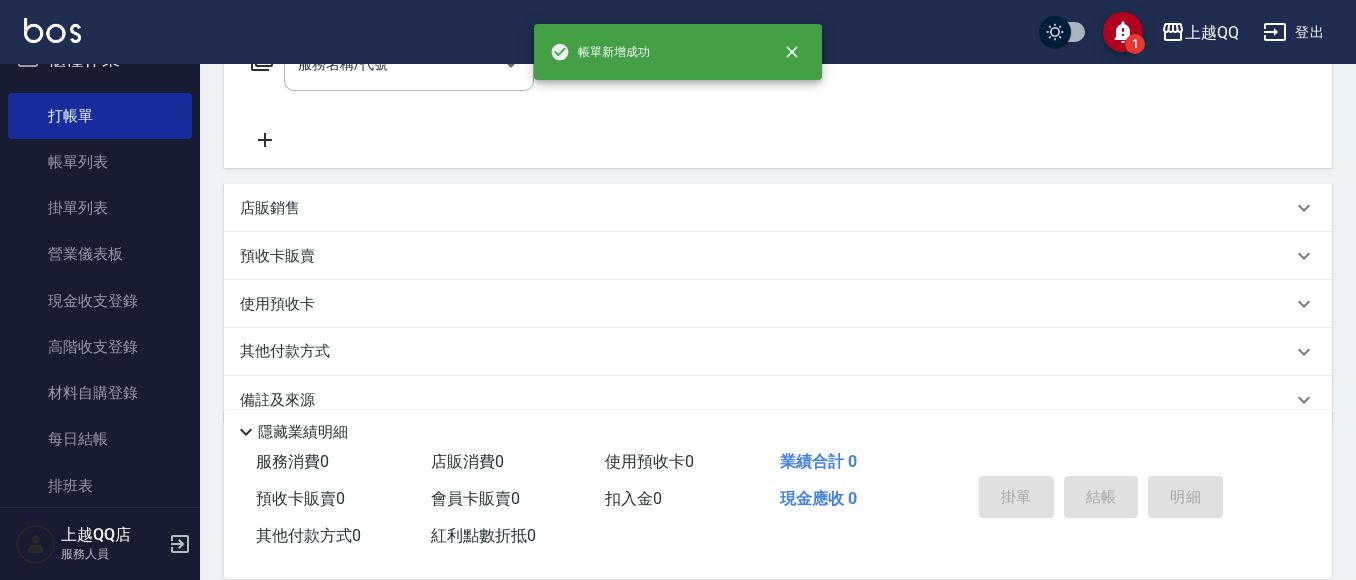 scroll, scrollTop: 0, scrollLeft: 0, axis: both 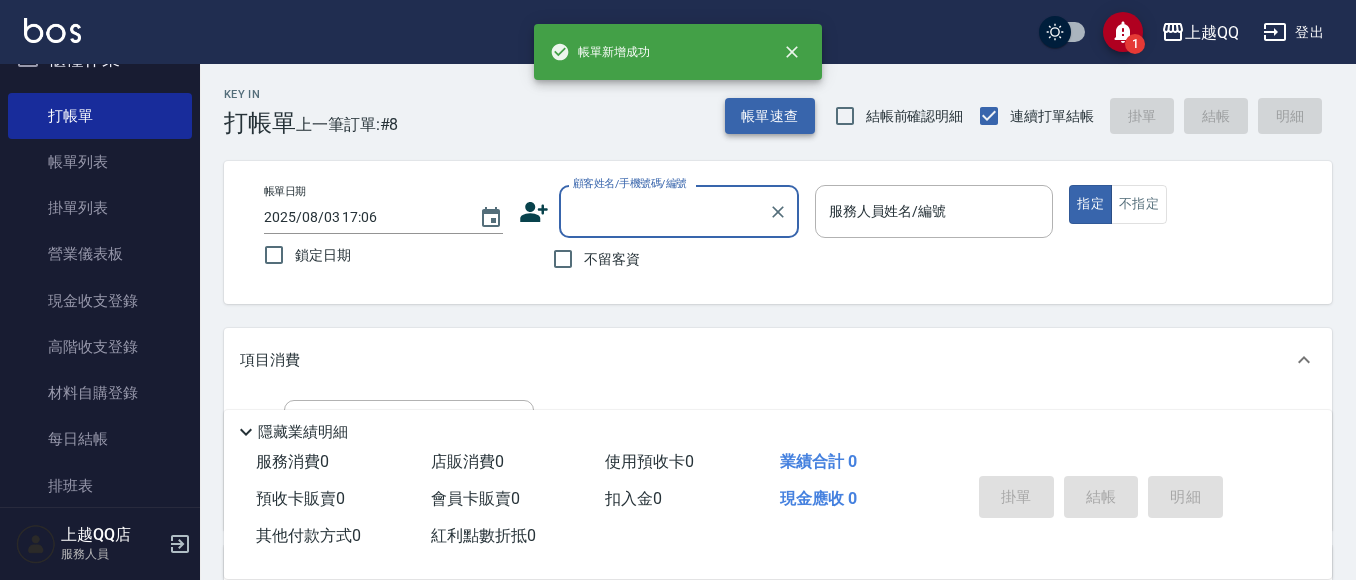 click on "帳單速查" at bounding box center [770, 116] 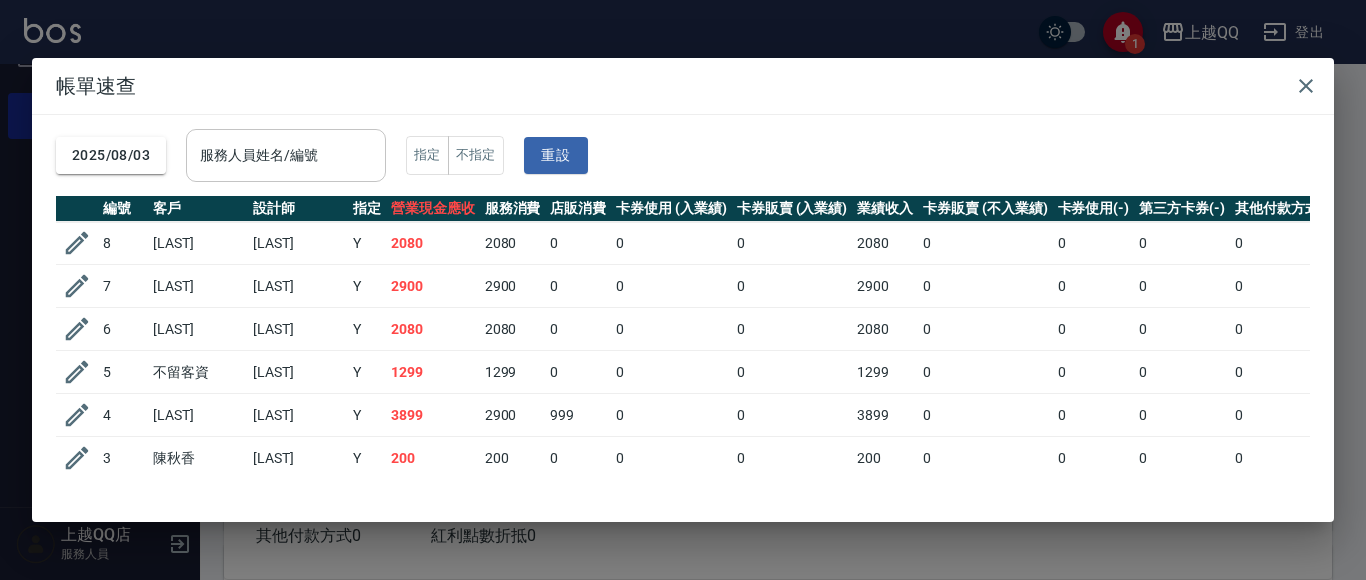 drag, startPoint x: 237, startPoint y: 155, endPoint x: 229, endPoint y: 147, distance: 11.313708 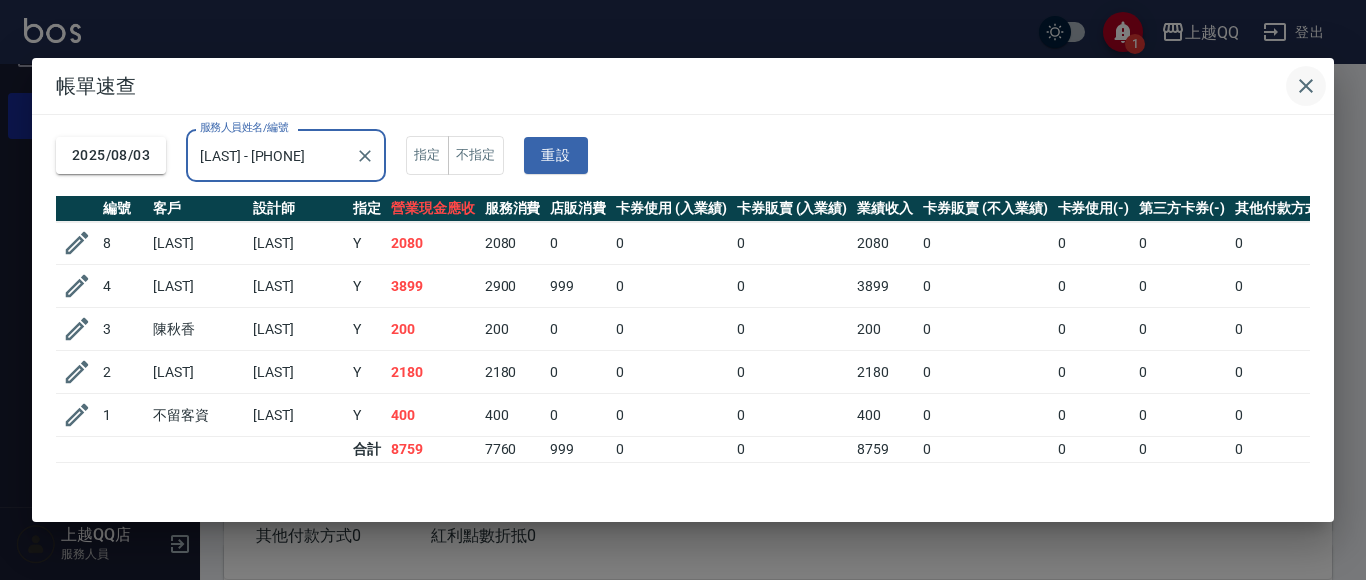 type on "[LAST] - [PHONE]" 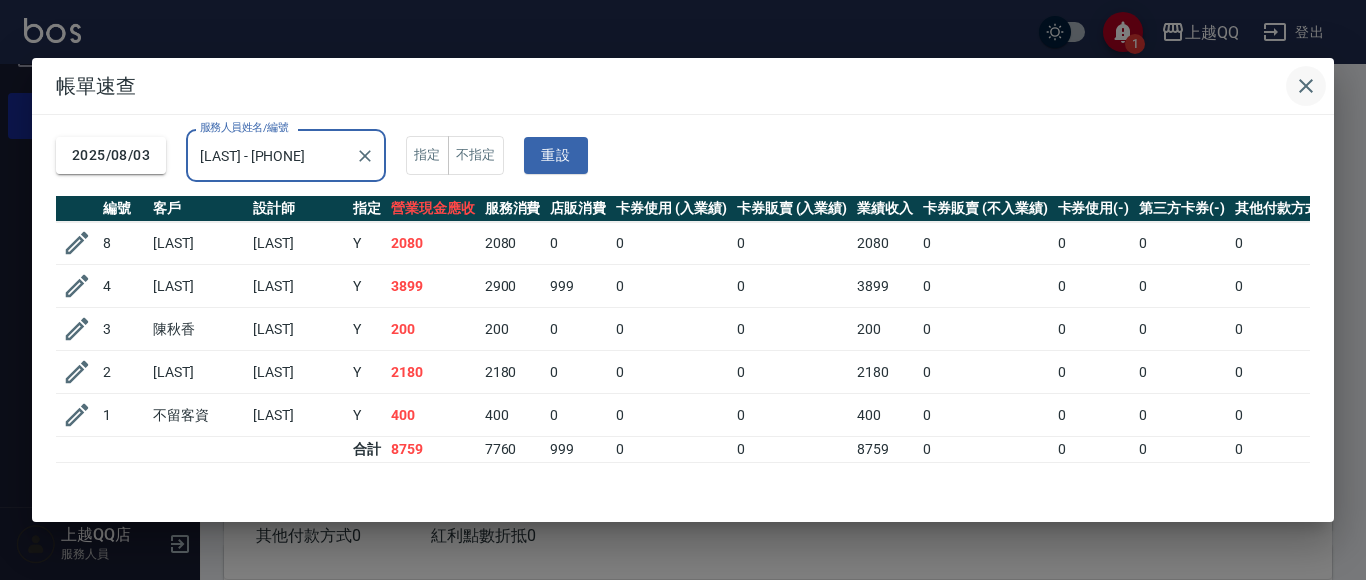 click 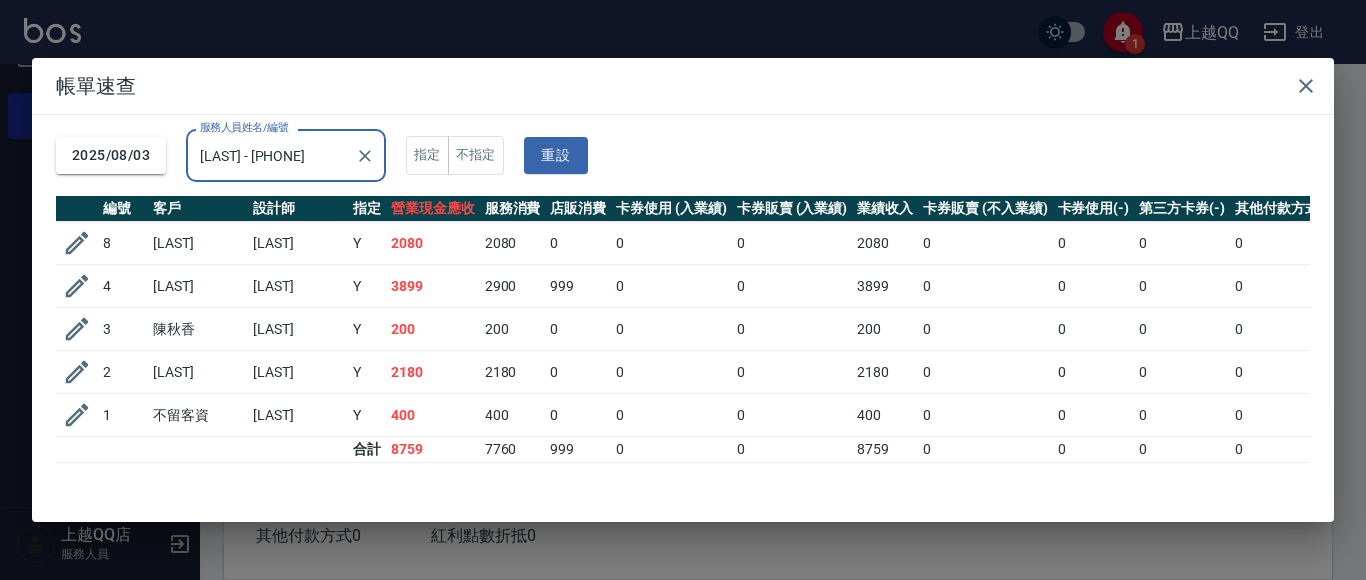 type 